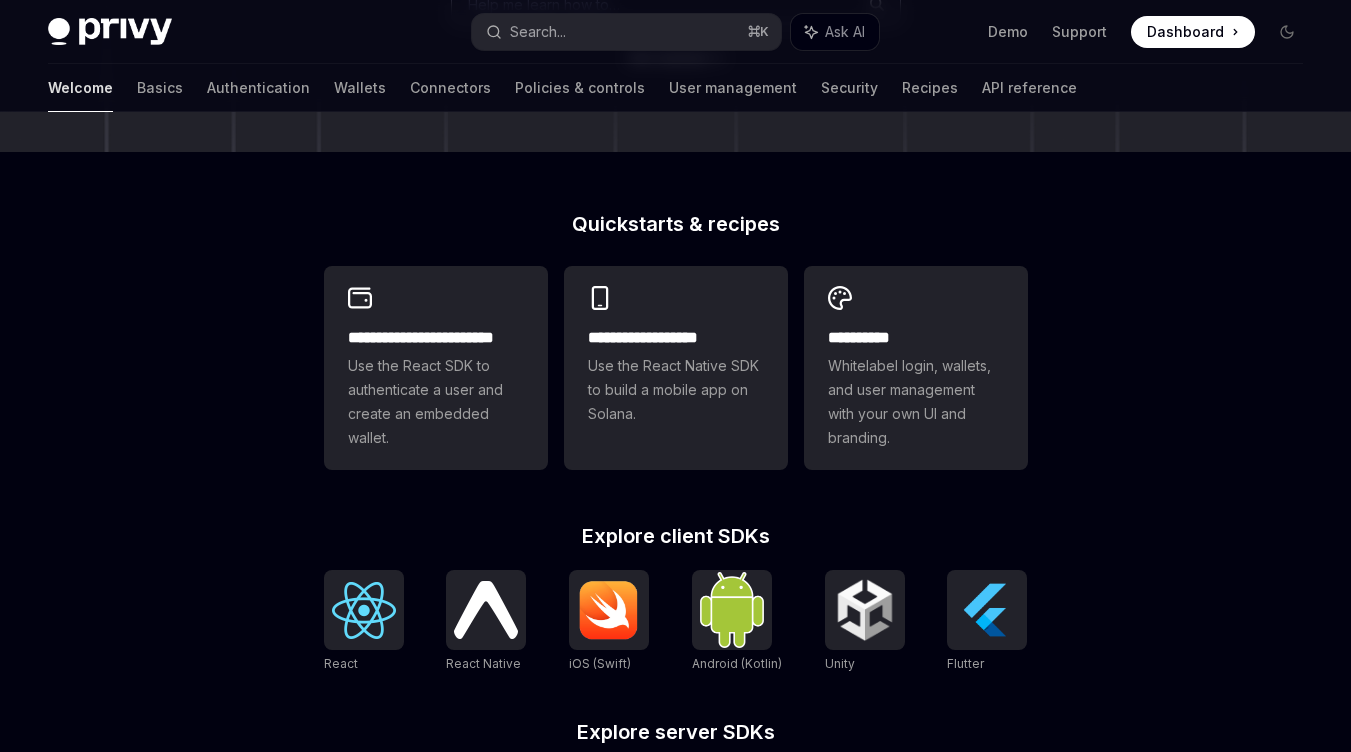 scroll, scrollTop: 418, scrollLeft: 0, axis: vertical 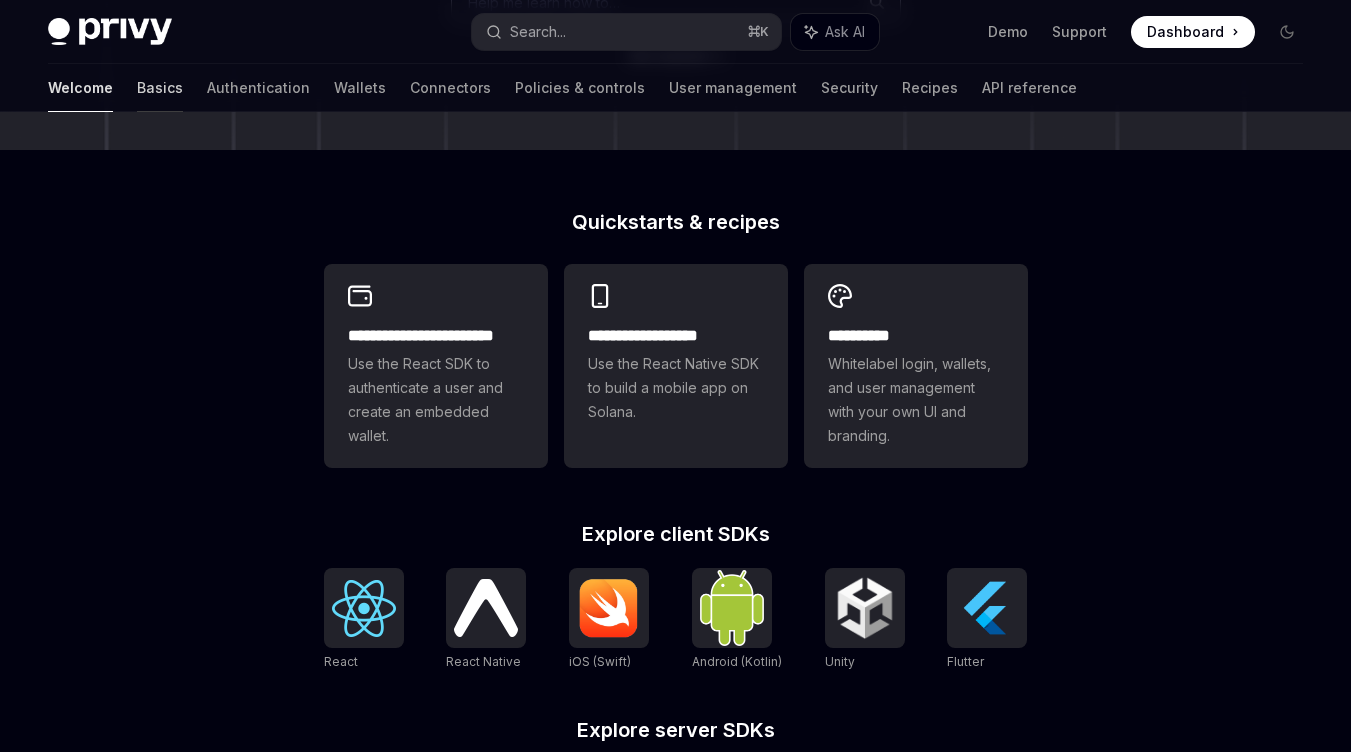 click on "Basics" at bounding box center (160, 88) 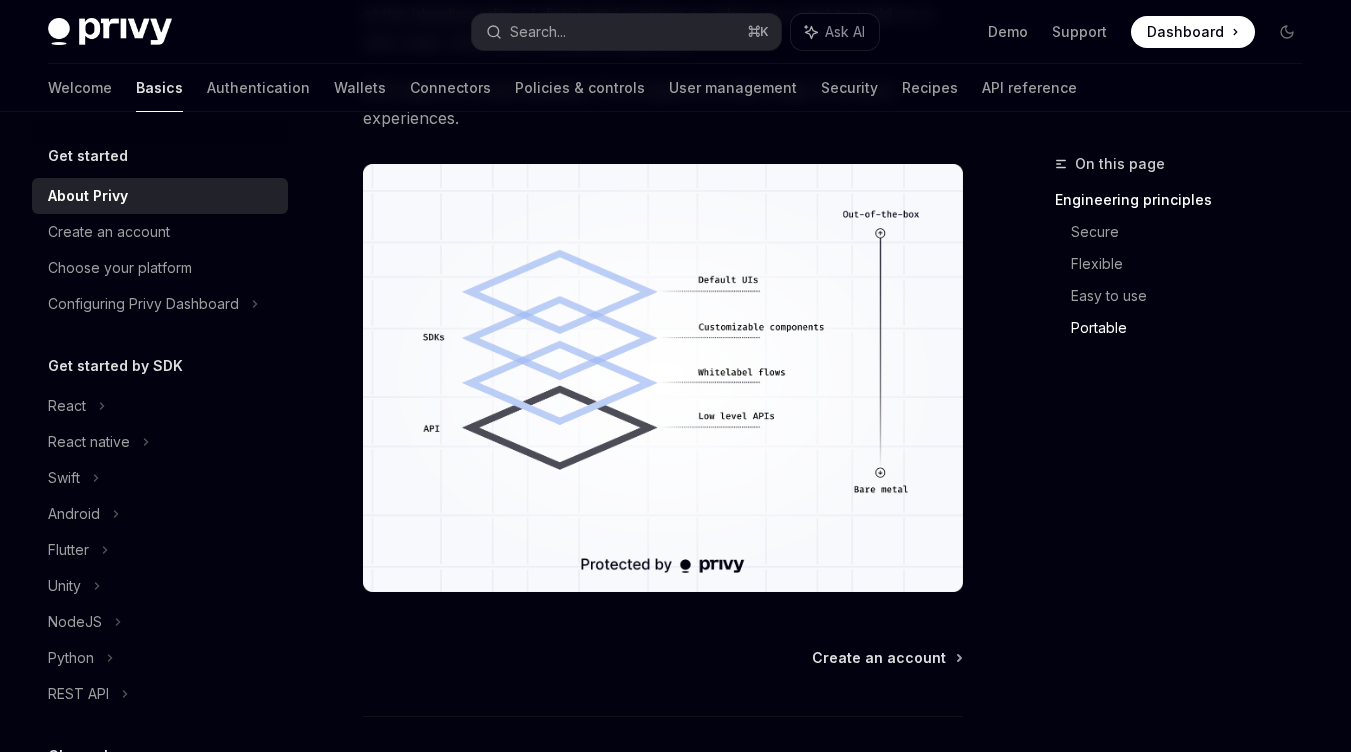 scroll, scrollTop: 1945, scrollLeft: 0, axis: vertical 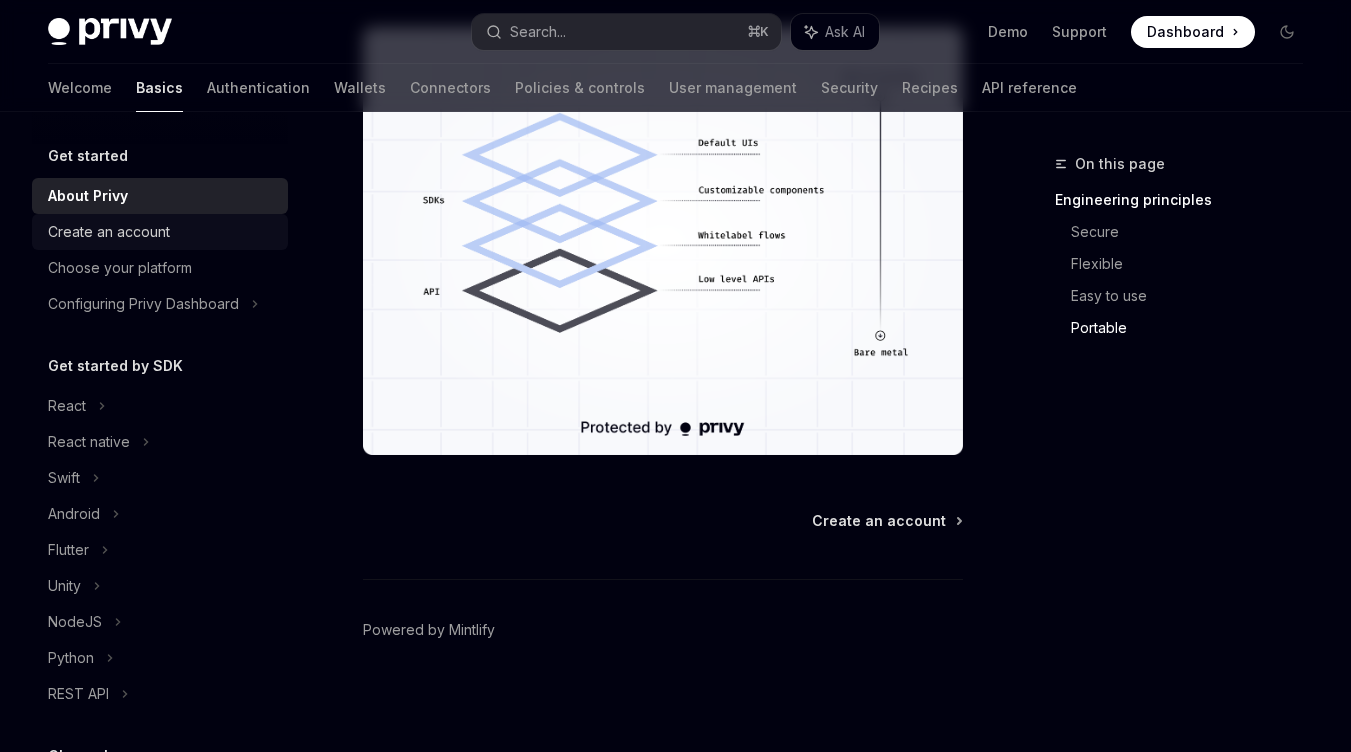 click on "Create an account" at bounding box center [160, 232] 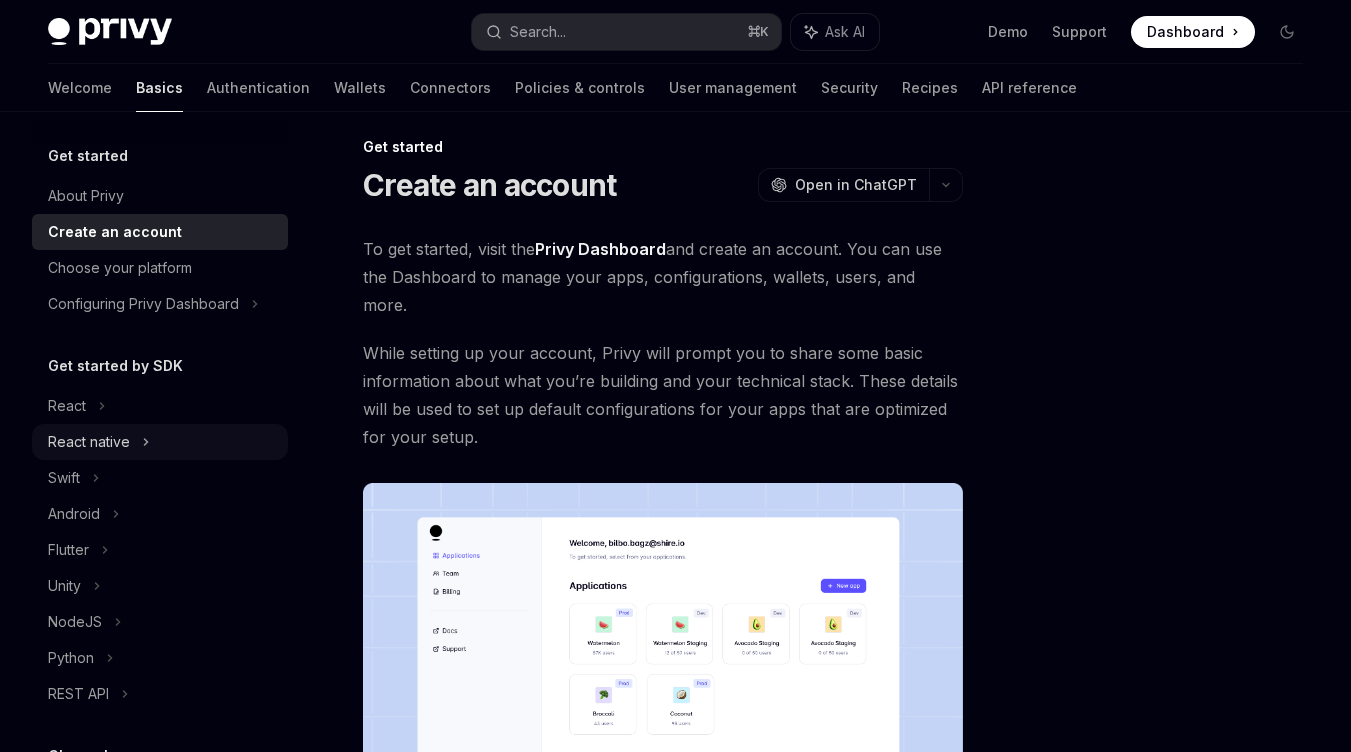 scroll, scrollTop: 445, scrollLeft: 0, axis: vertical 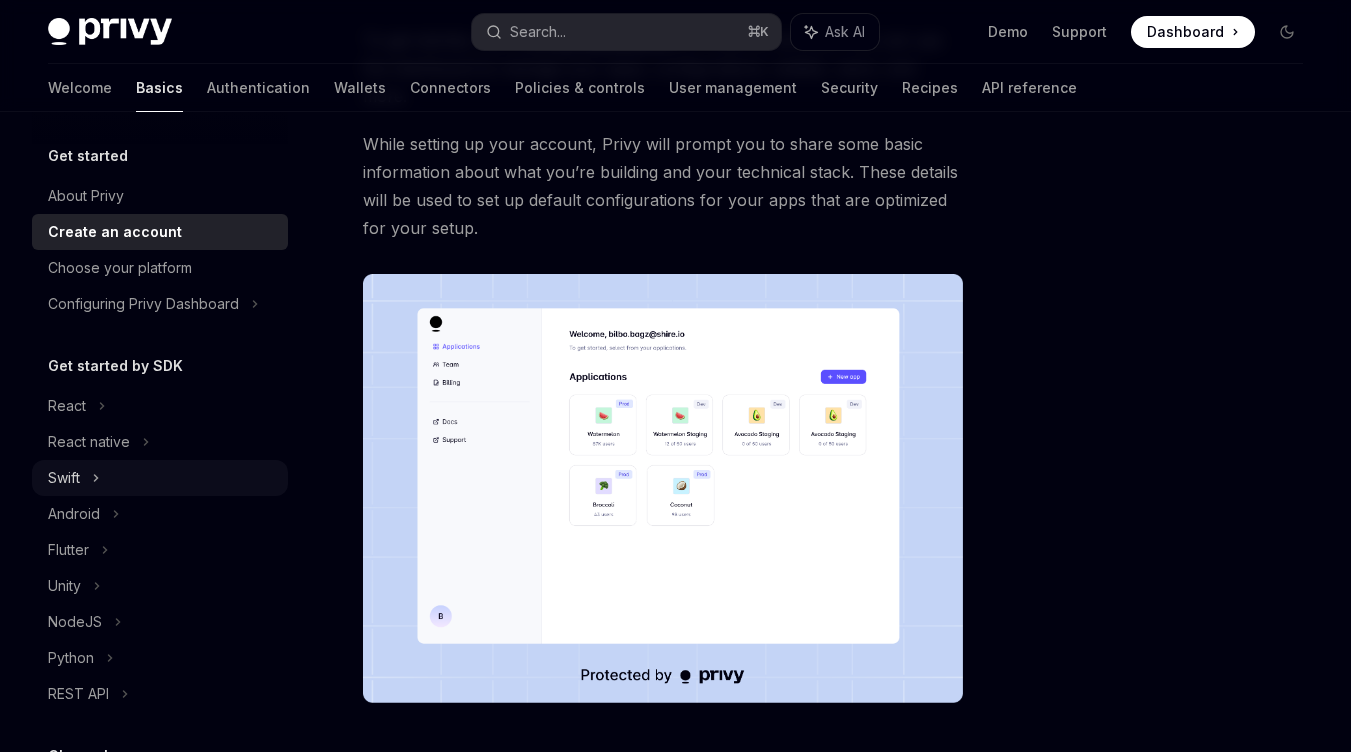 click on "Swift" at bounding box center (64, 478) 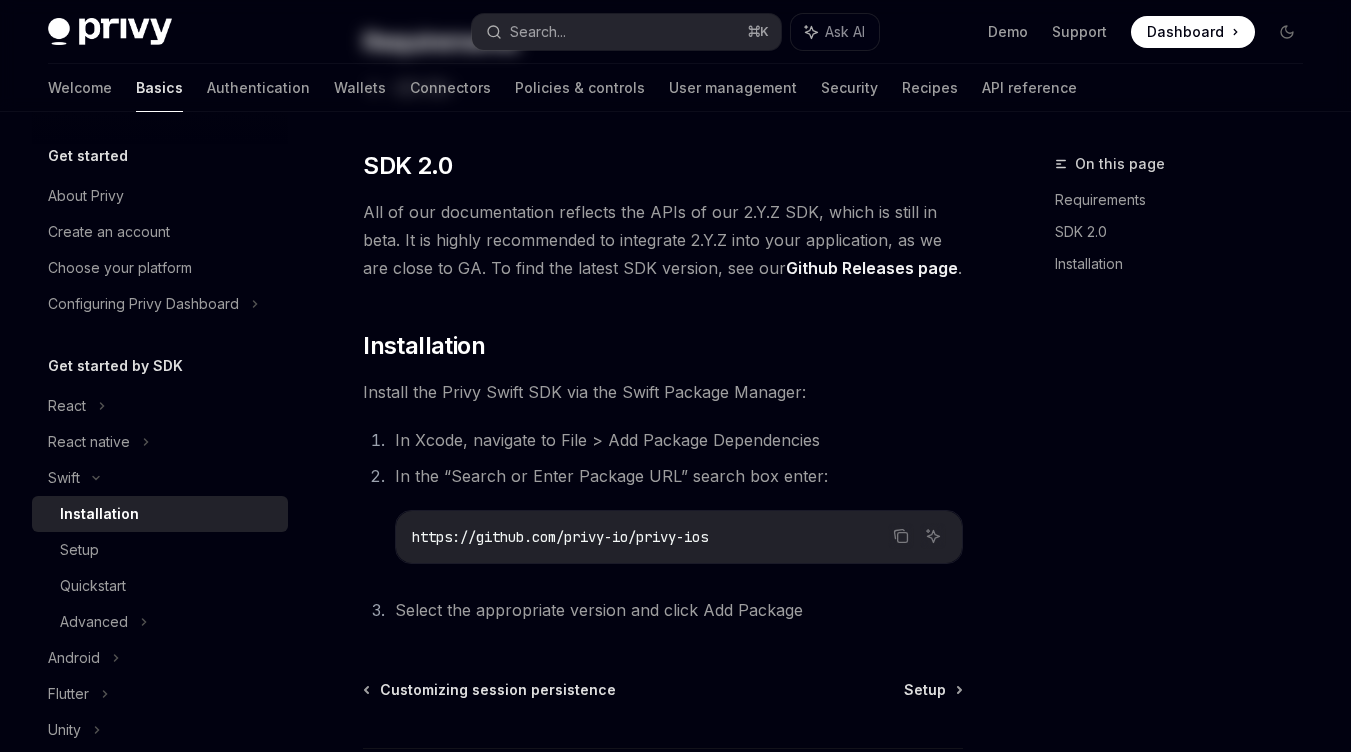scroll, scrollTop: 0, scrollLeft: 0, axis: both 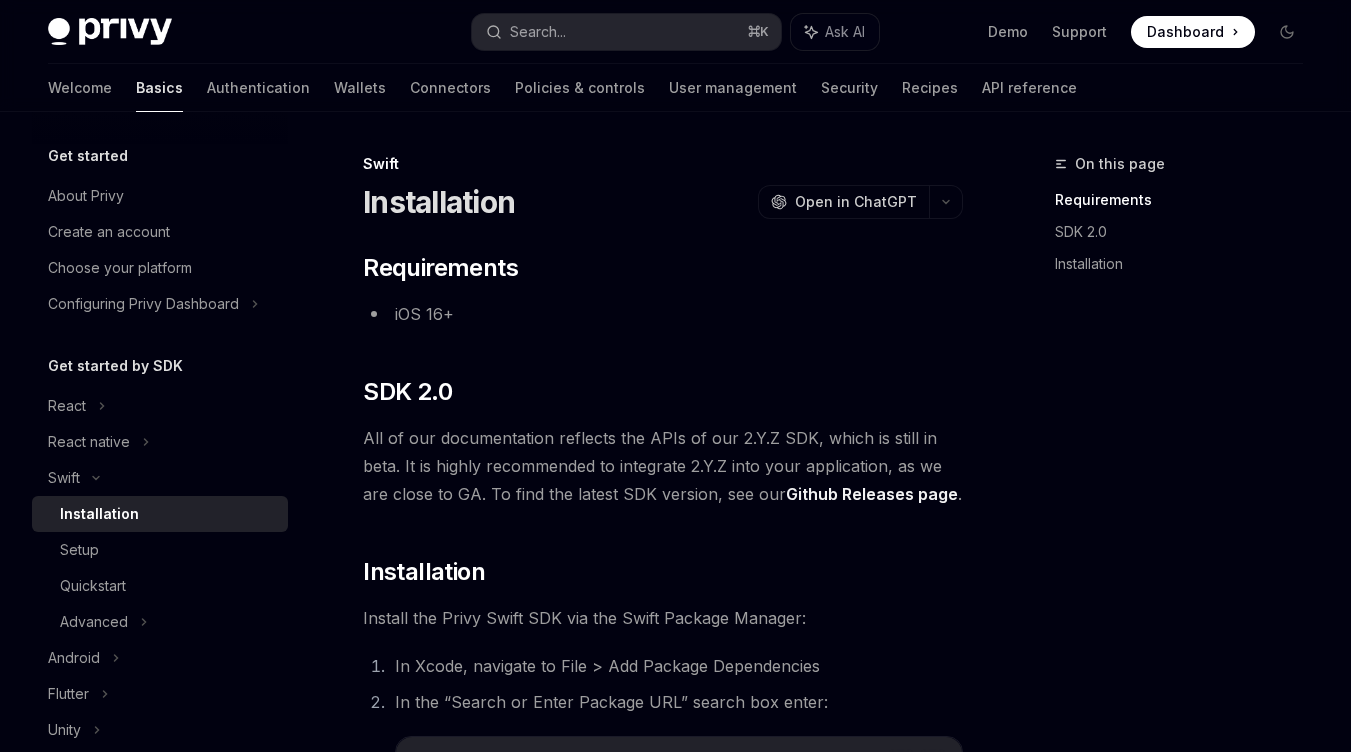click on "Installation" at bounding box center (168, 514) 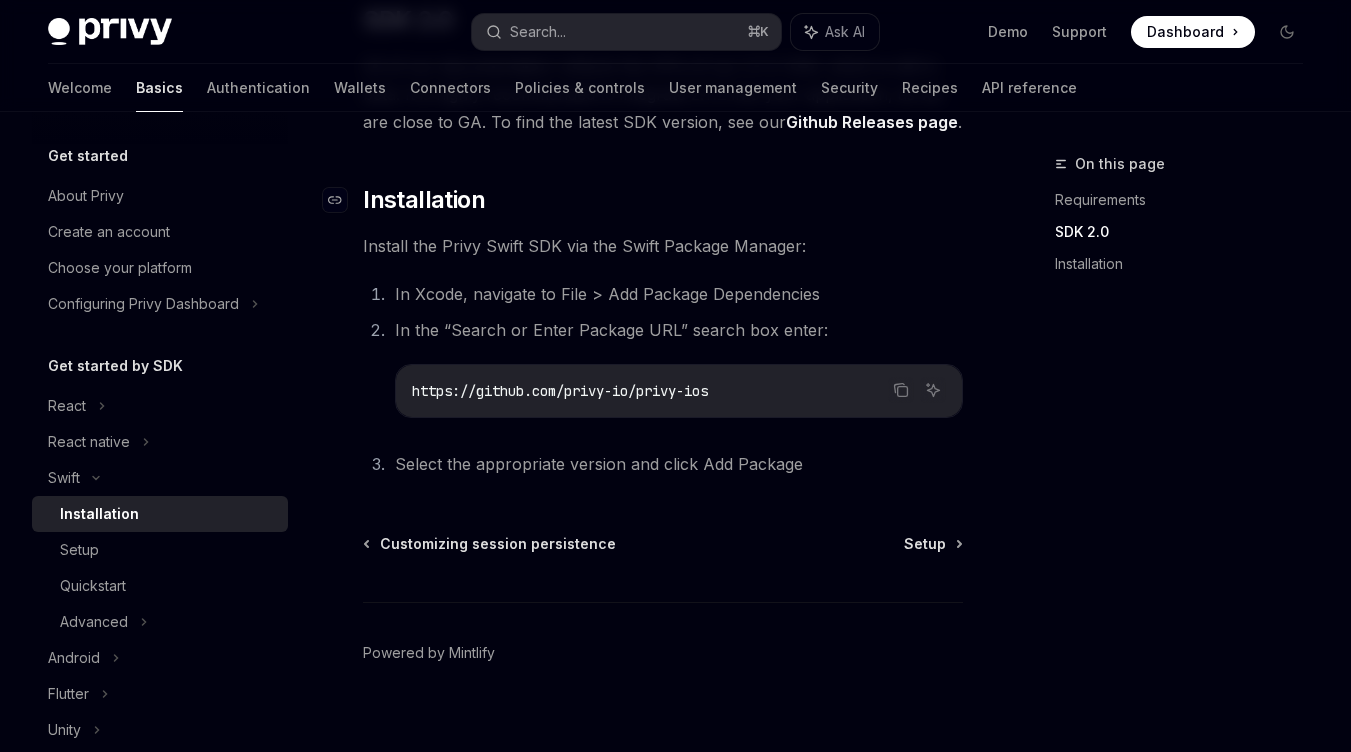 scroll, scrollTop: 395, scrollLeft: 0, axis: vertical 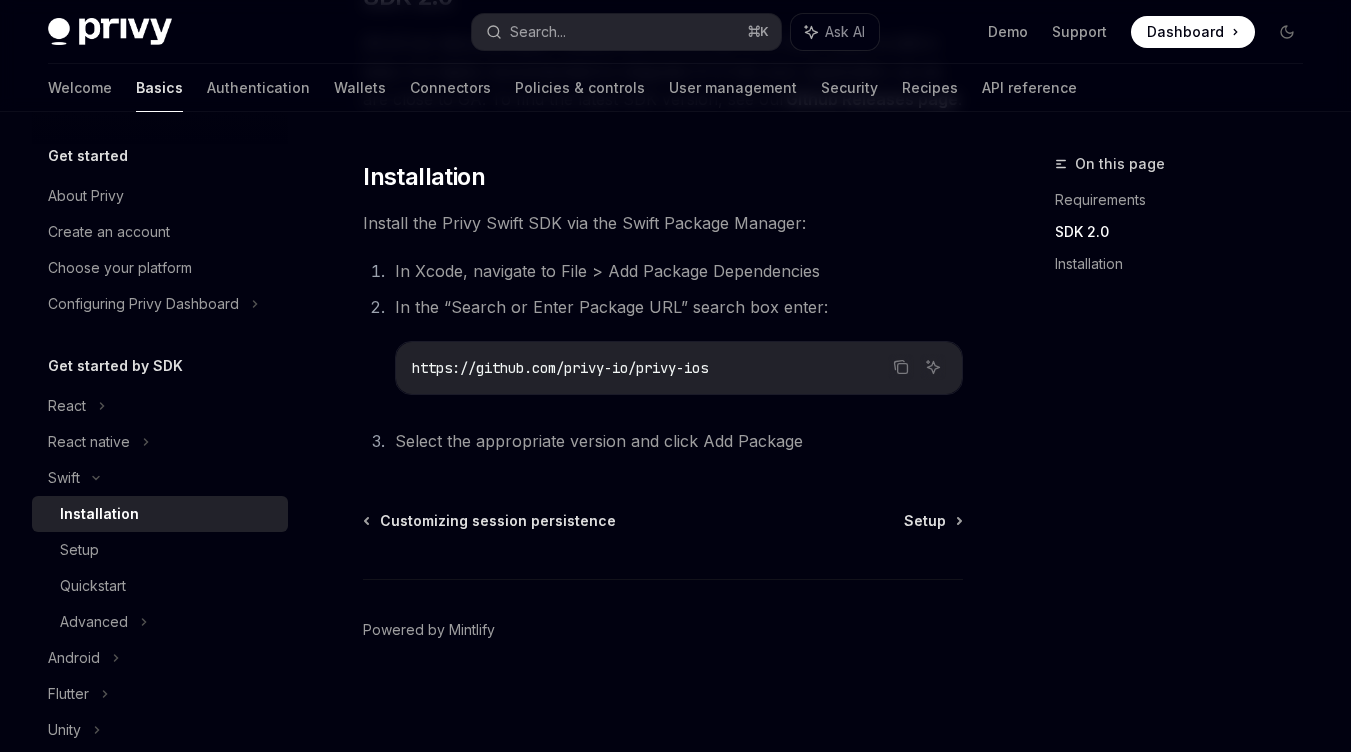 click on "Install the Privy Swift SDK via the Swift Package Manager:" at bounding box center [663, 223] 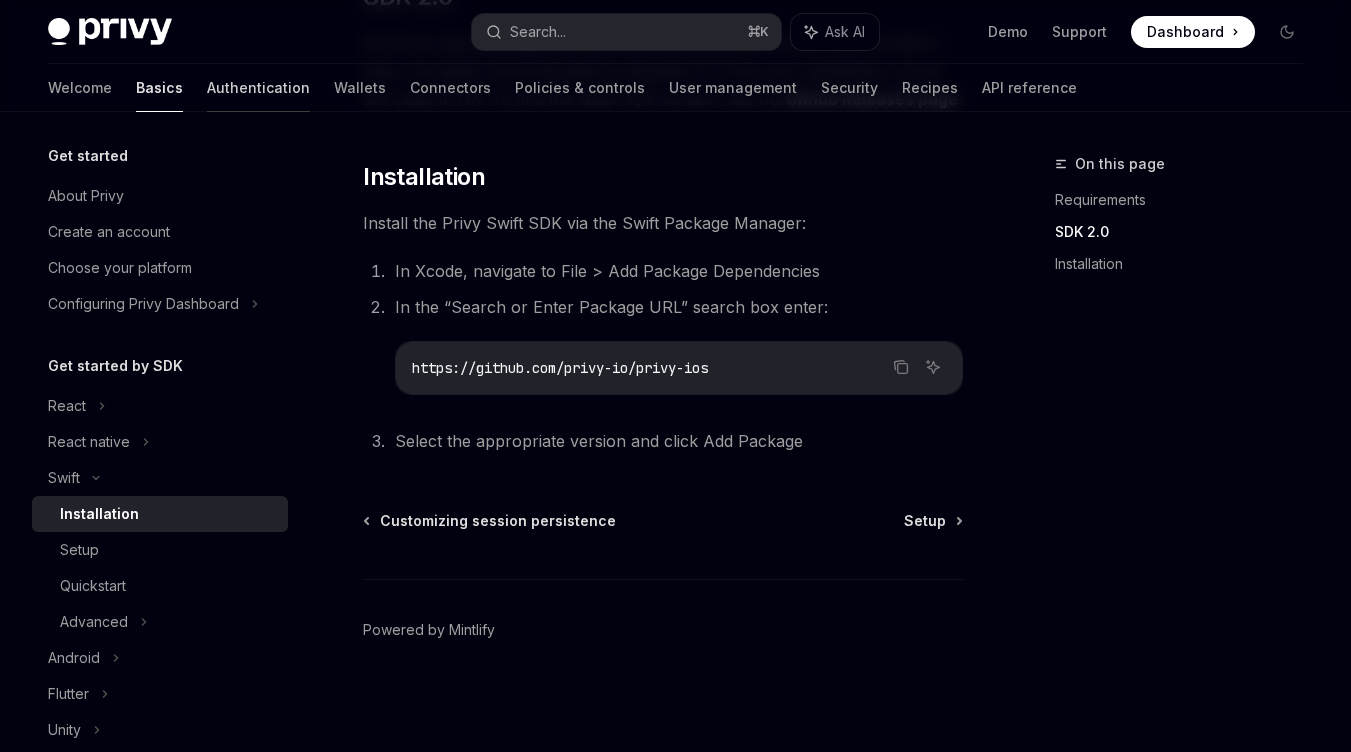 click on "Authentication" at bounding box center [258, 88] 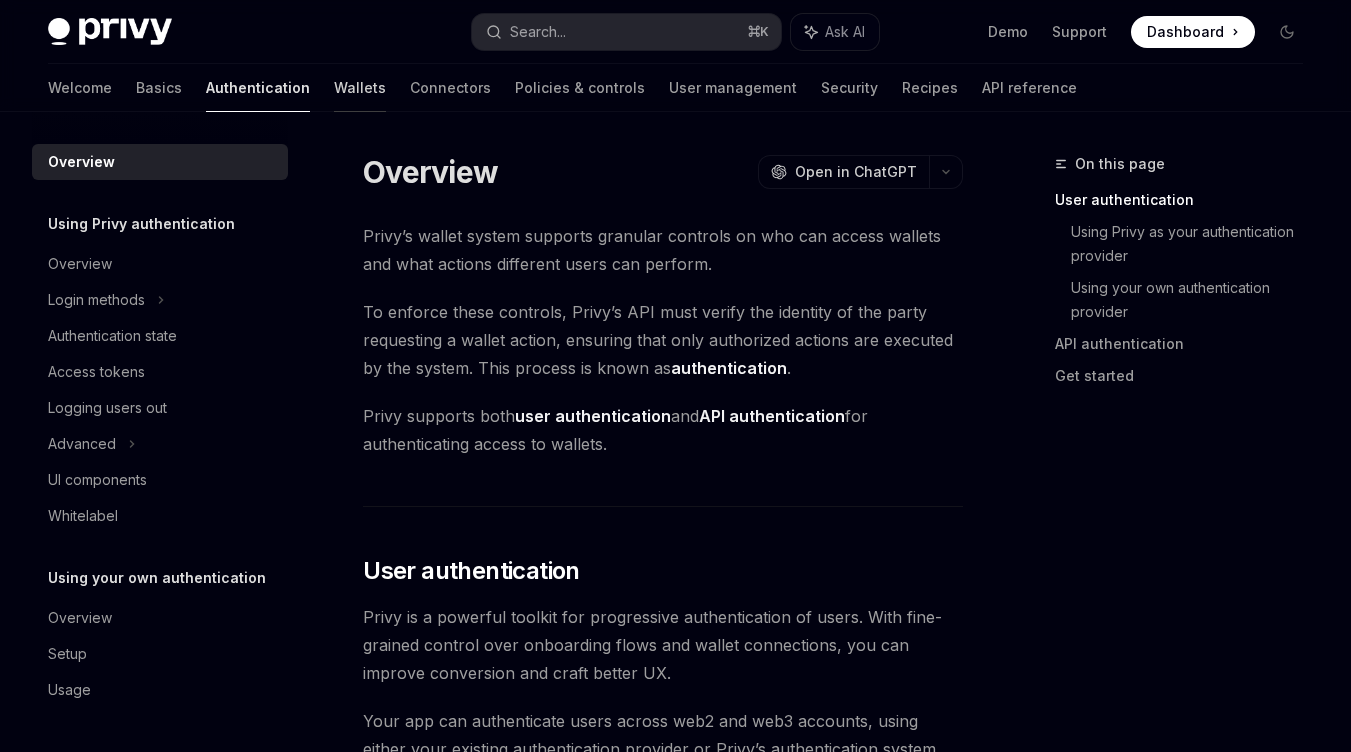 click on "Wallets" at bounding box center [360, 88] 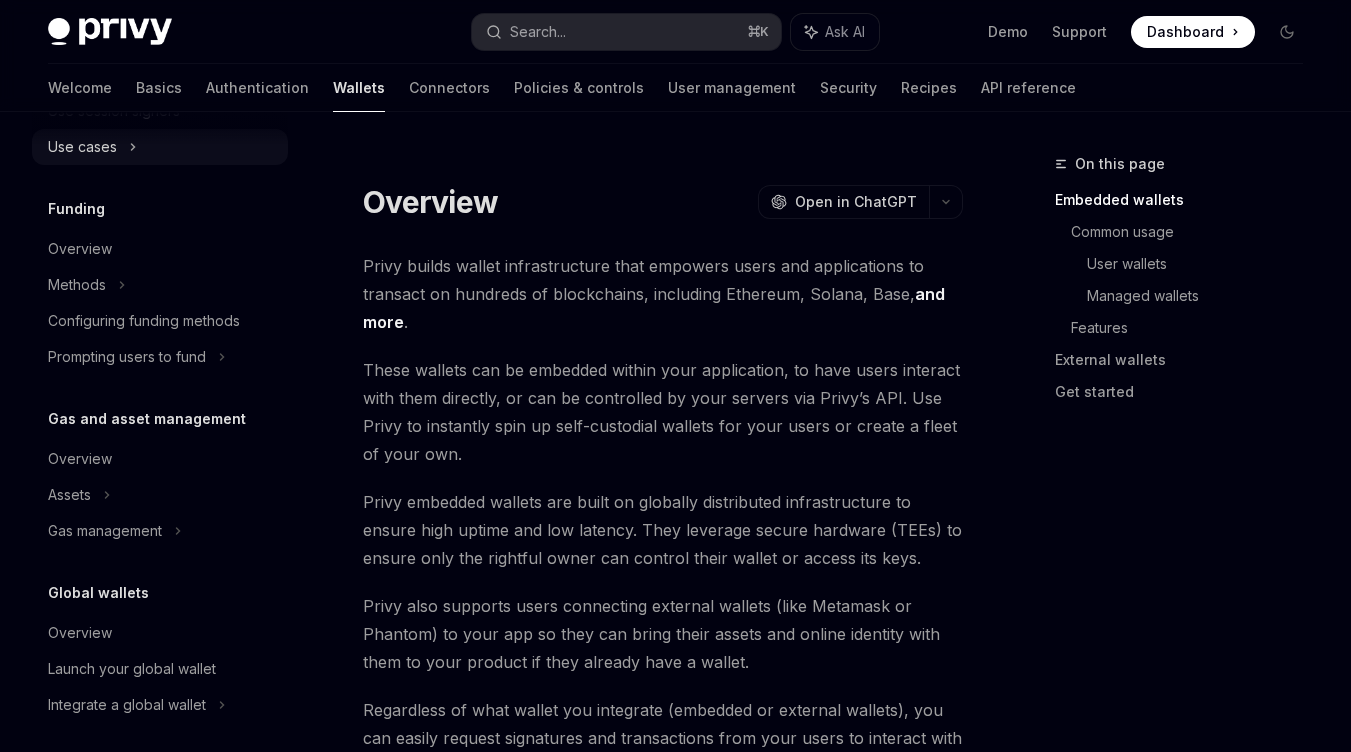scroll, scrollTop: 918, scrollLeft: 0, axis: vertical 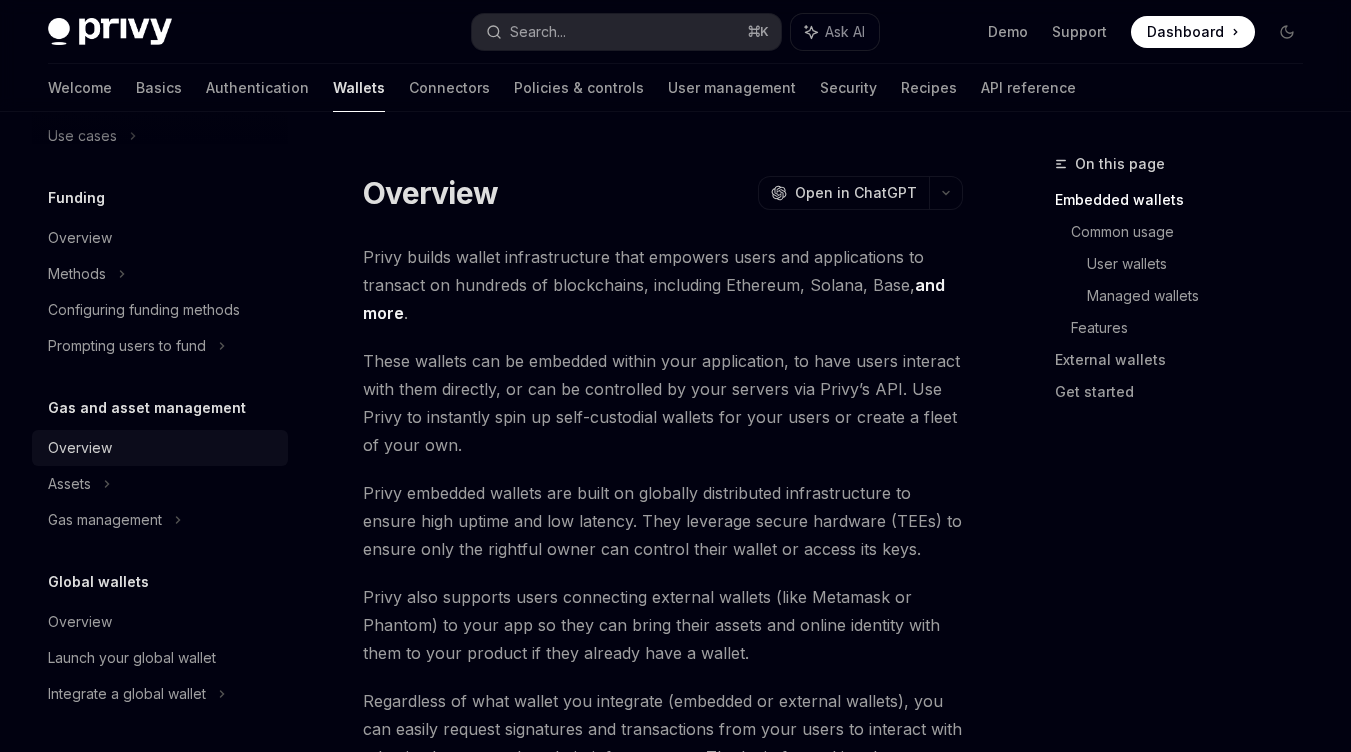 click on "Overview" at bounding box center [162, 448] 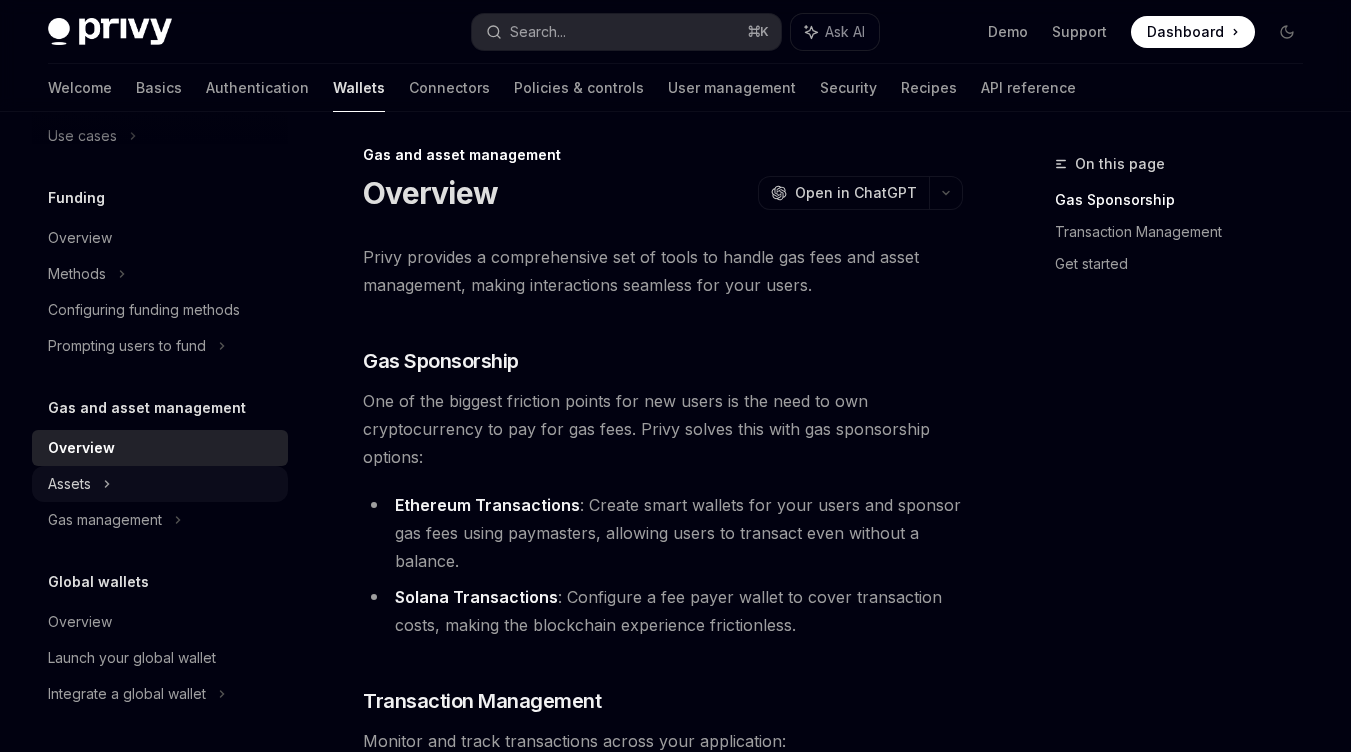 click on "Assets" at bounding box center [160, -572] 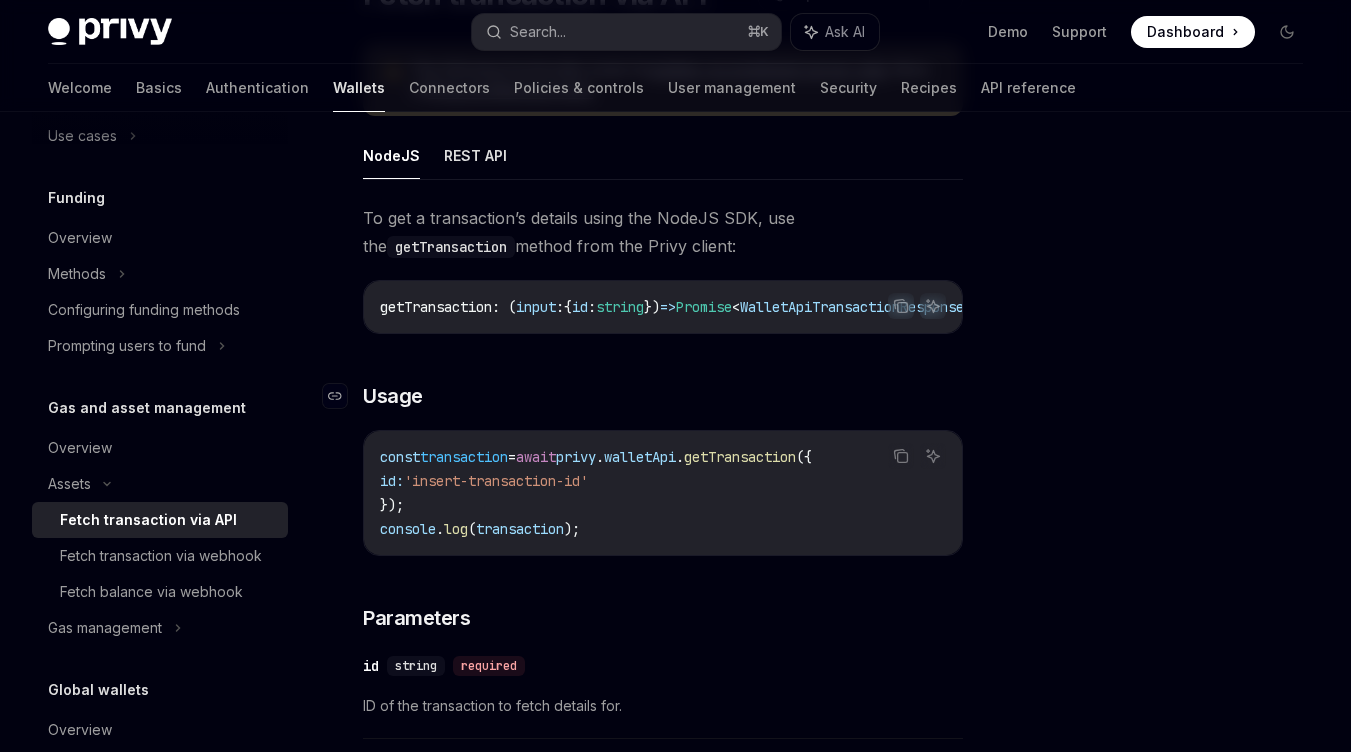 scroll, scrollTop: 242, scrollLeft: 0, axis: vertical 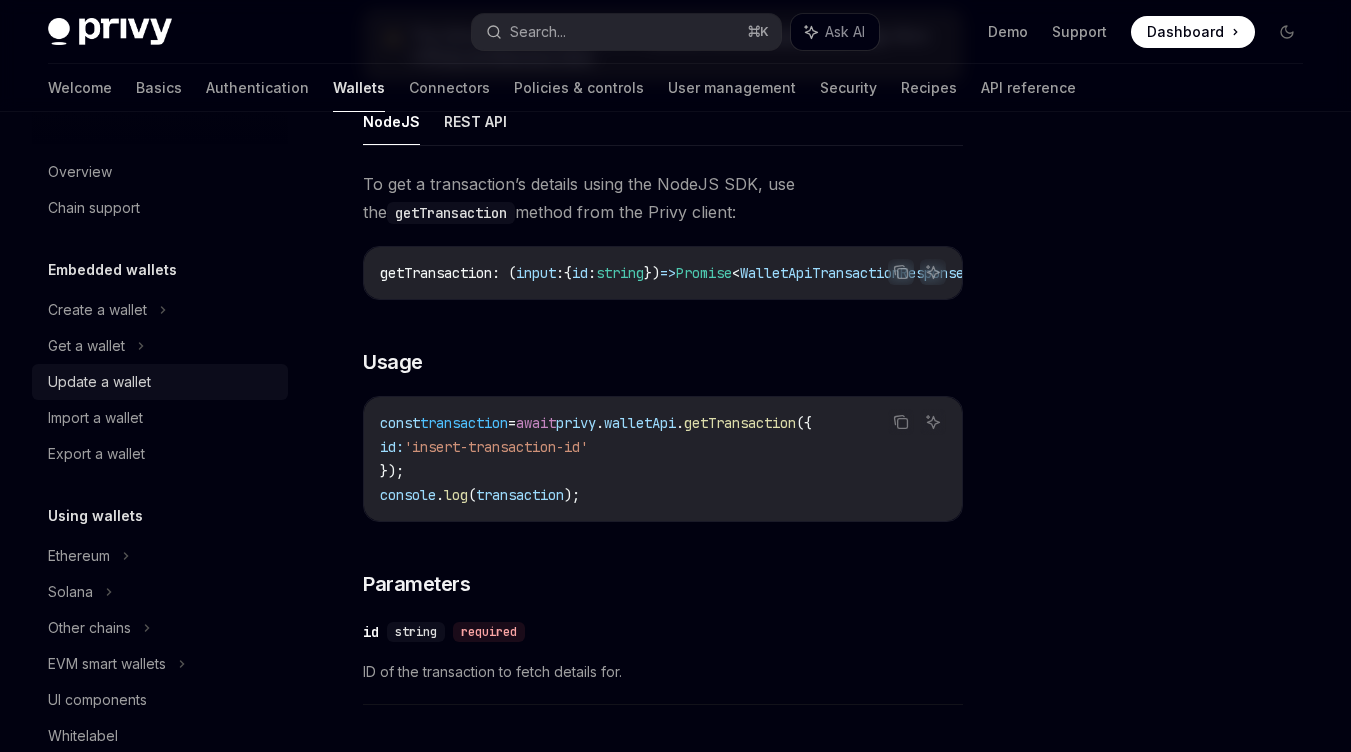 click on "Update a wallet" at bounding box center (99, 382) 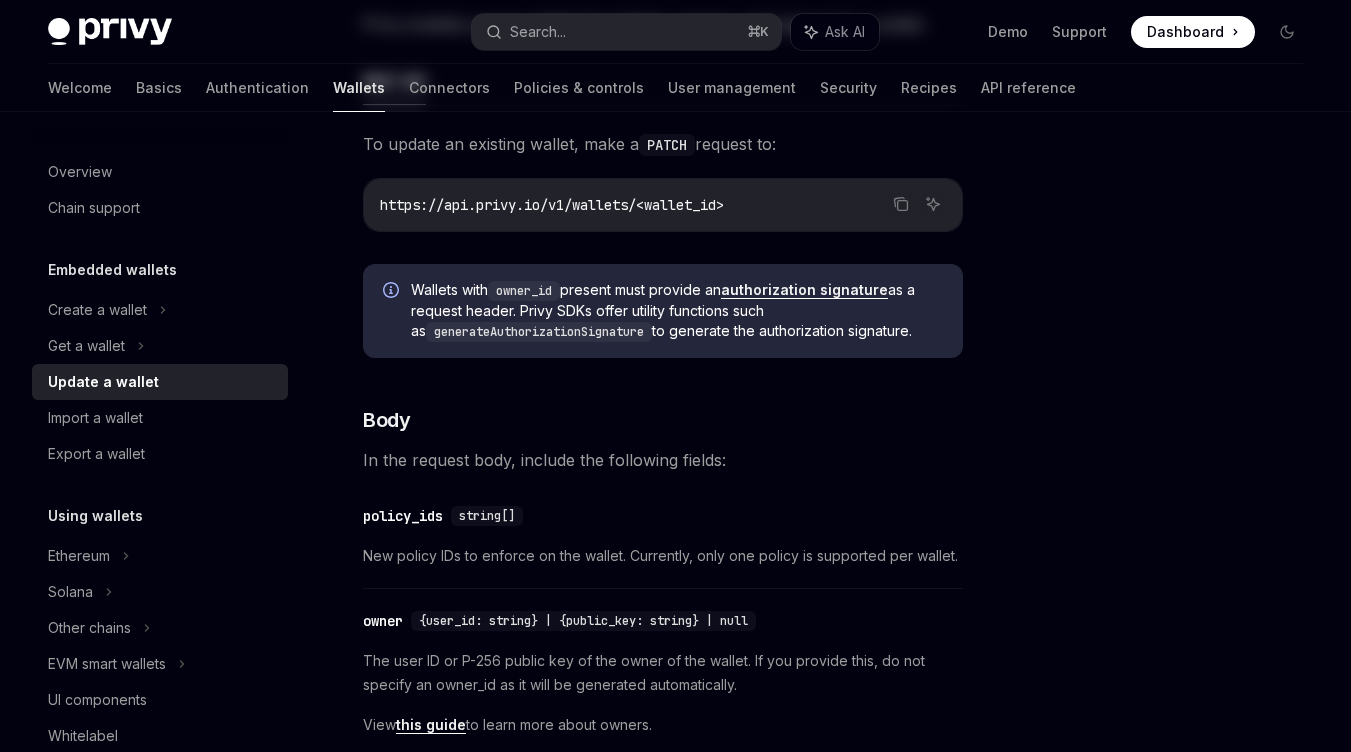 scroll, scrollTop: 0, scrollLeft: 0, axis: both 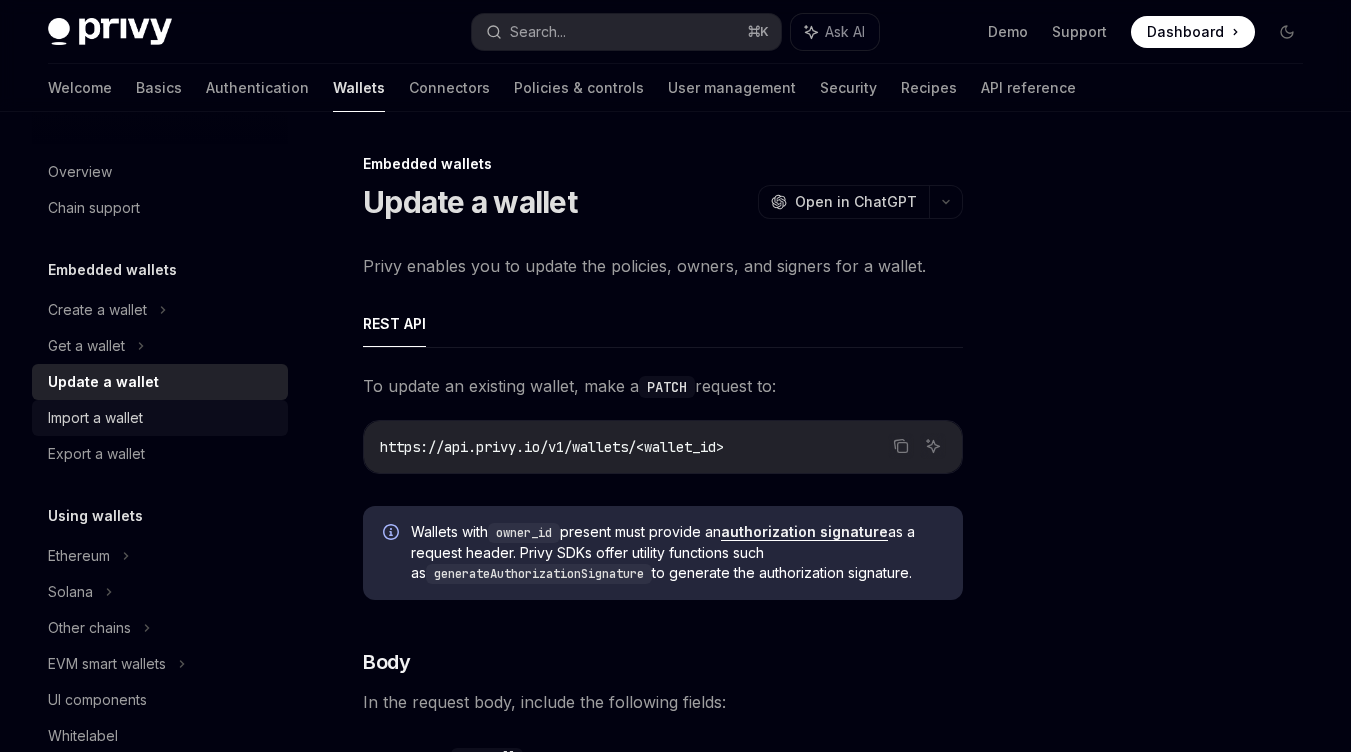 click on "Import a wallet" at bounding box center (95, 418) 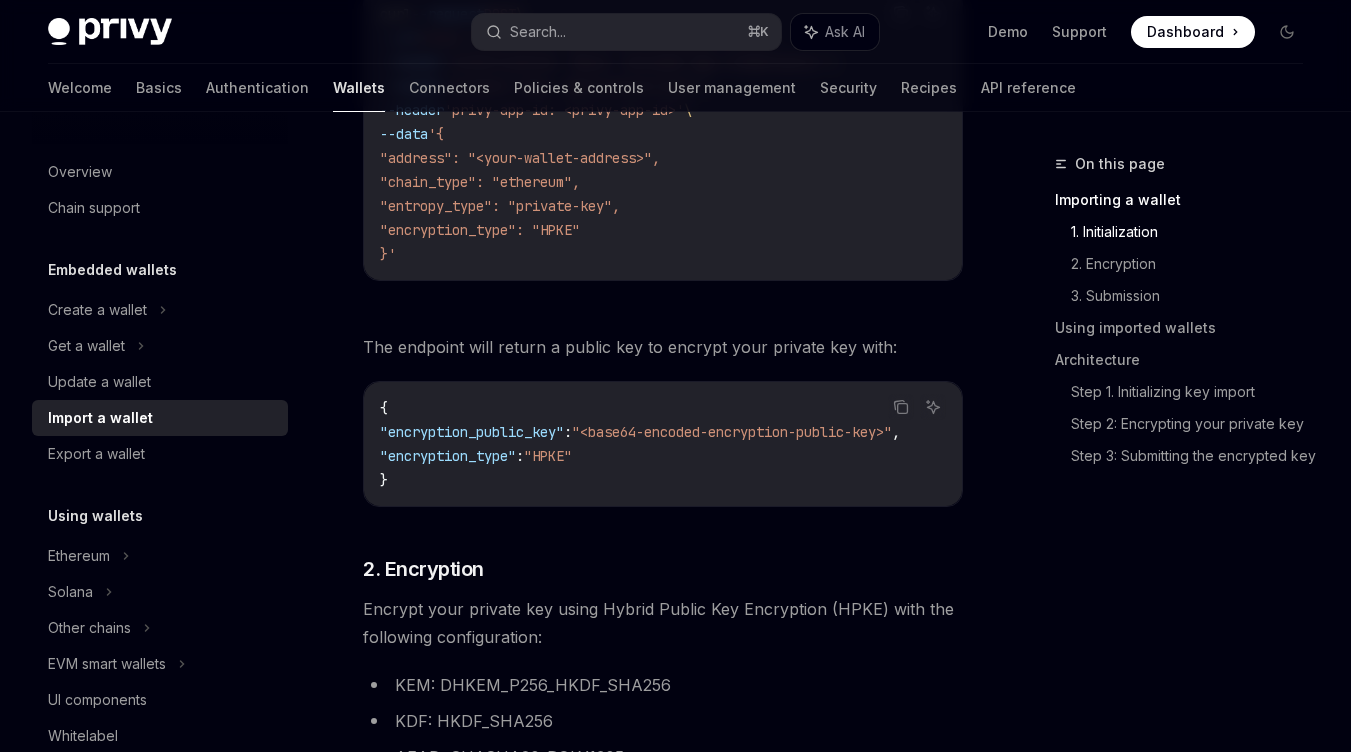 scroll, scrollTop: 865, scrollLeft: 0, axis: vertical 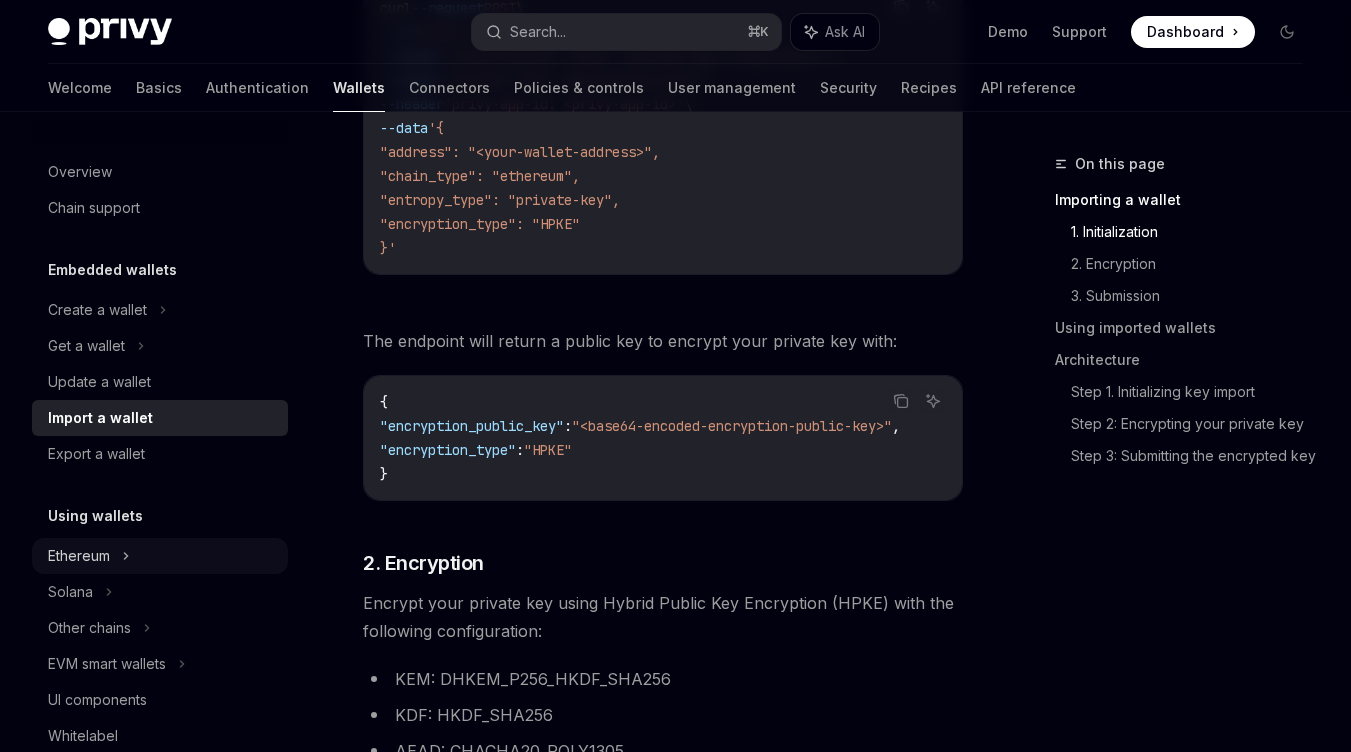 click on "Ethereum" at bounding box center [160, 310] 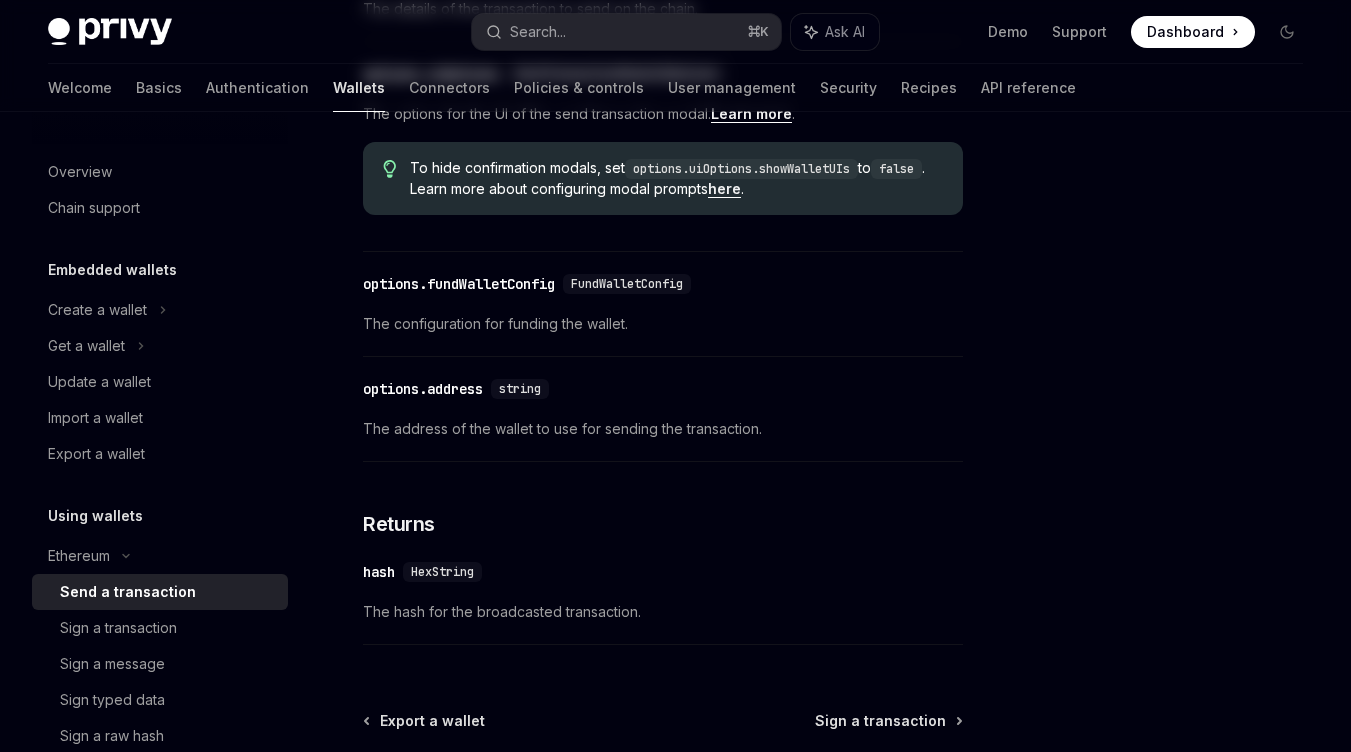 scroll, scrollTop: 0, scrollLeft: 0, axis: both 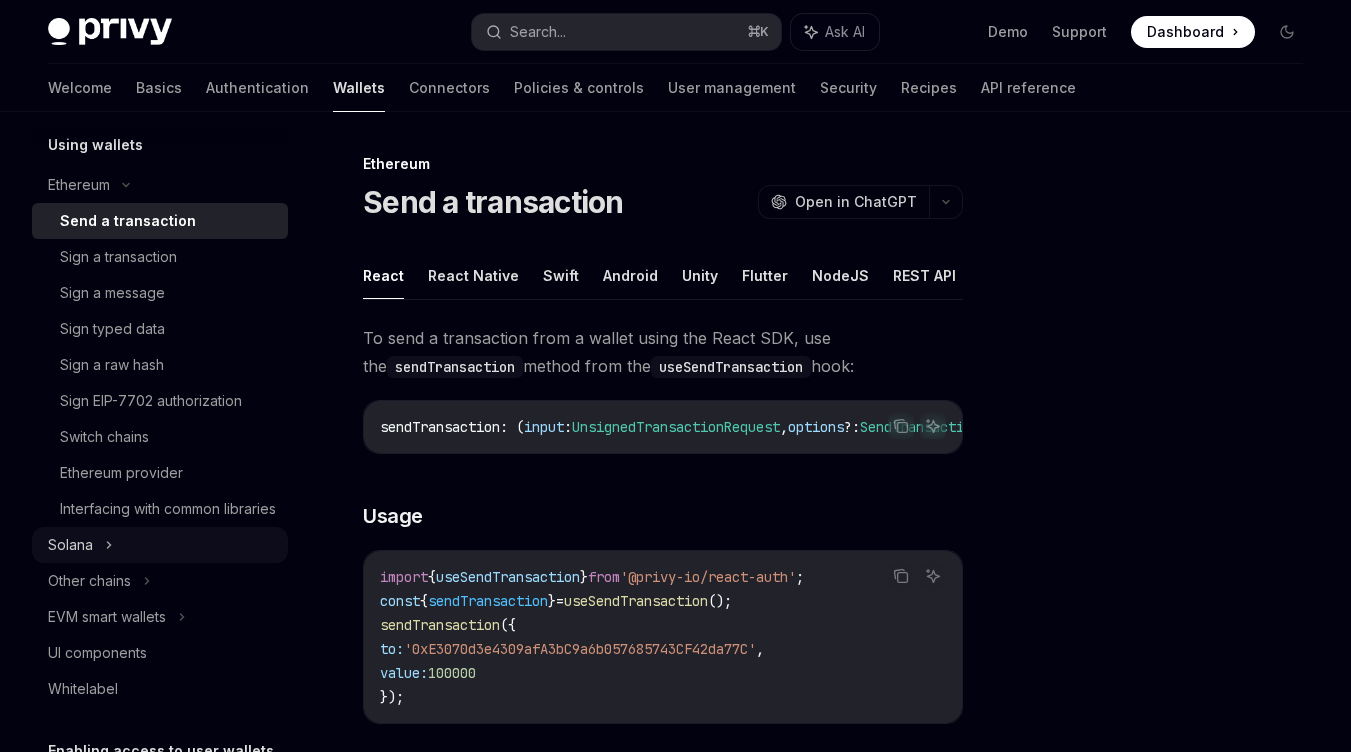 click on "Solana" at bounding box center (160, -25) 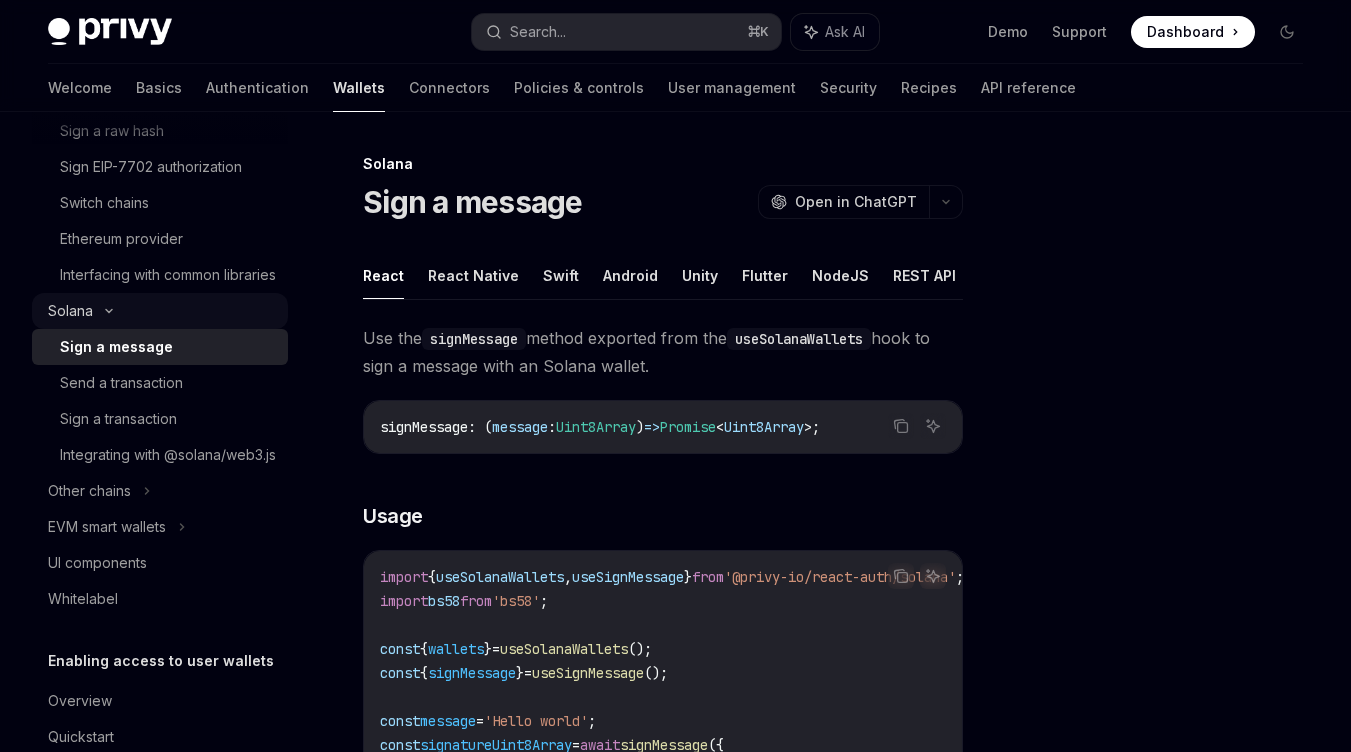 scroll, scrollTop: 627, scrollLeft: 0, axis: vertical 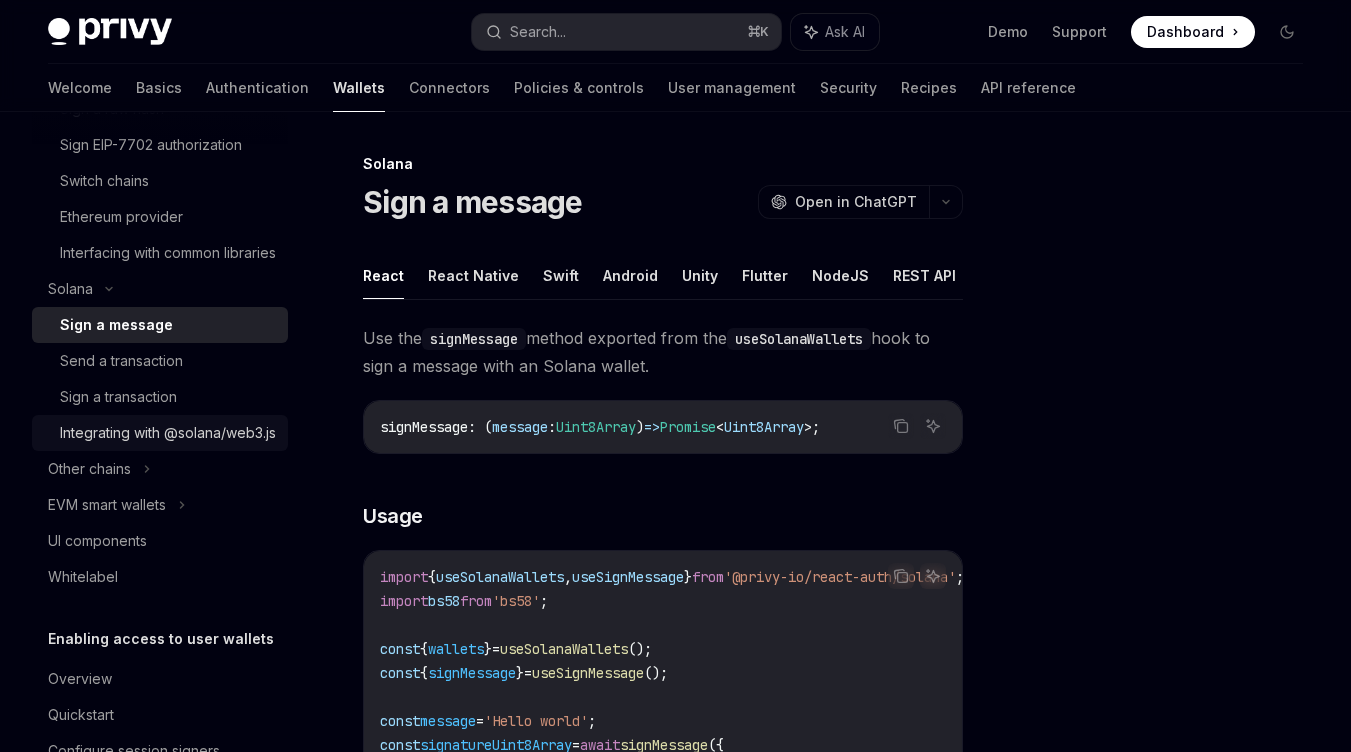 click on "Integrating with @solana/web3.js" at bounding box center [168, 433] 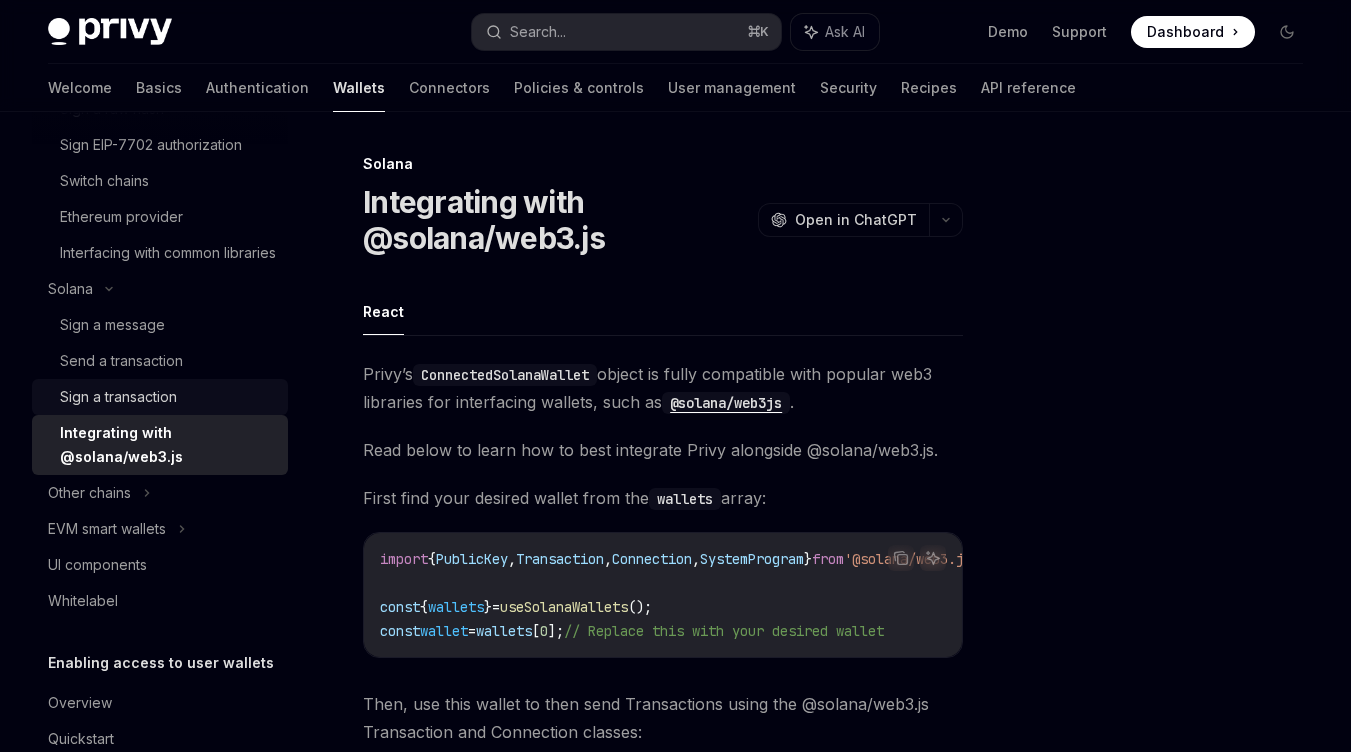 click on "Sign a transaction" at bounding box center (168, 397) 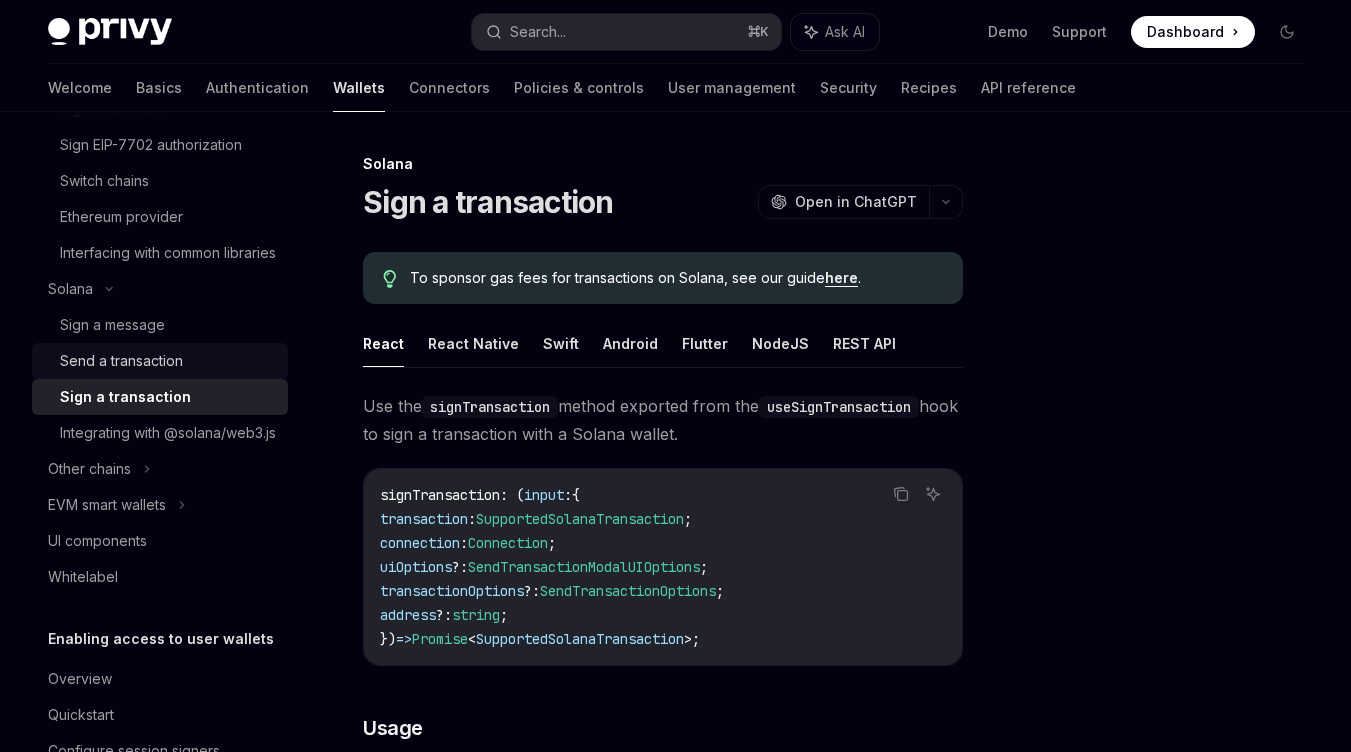 click on "Send a transaction" at bounding box center [168, 361] 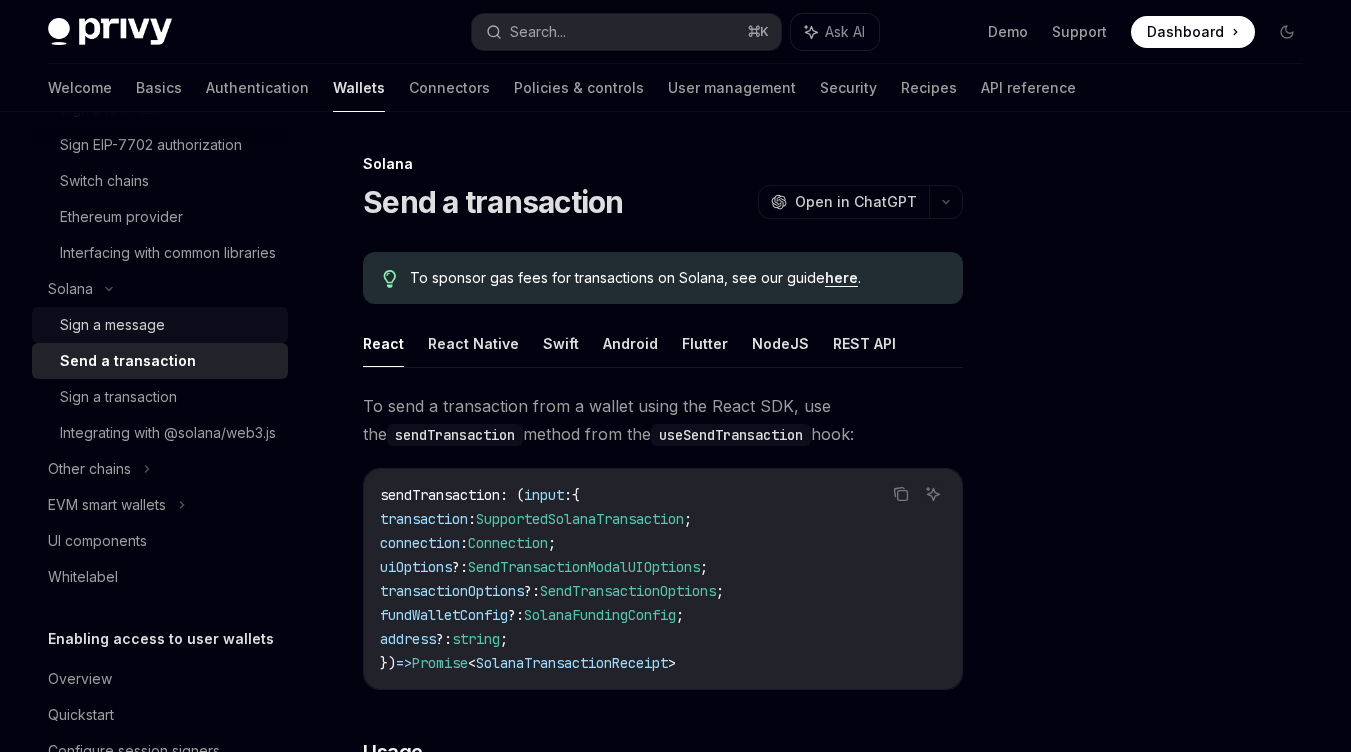 click on "Sign a message" at bounding box center [160, 325] 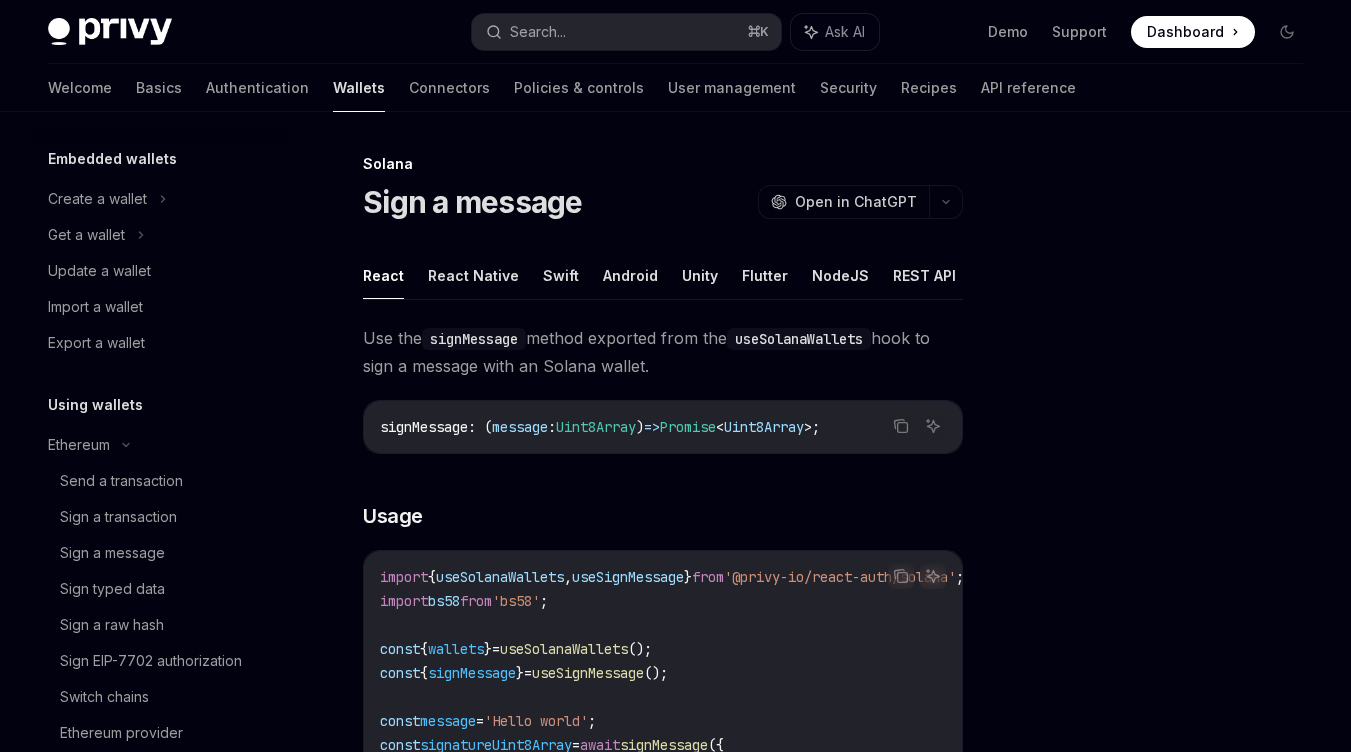 scroll, scrollTop: 0, scrollLeft: 0, axis: both 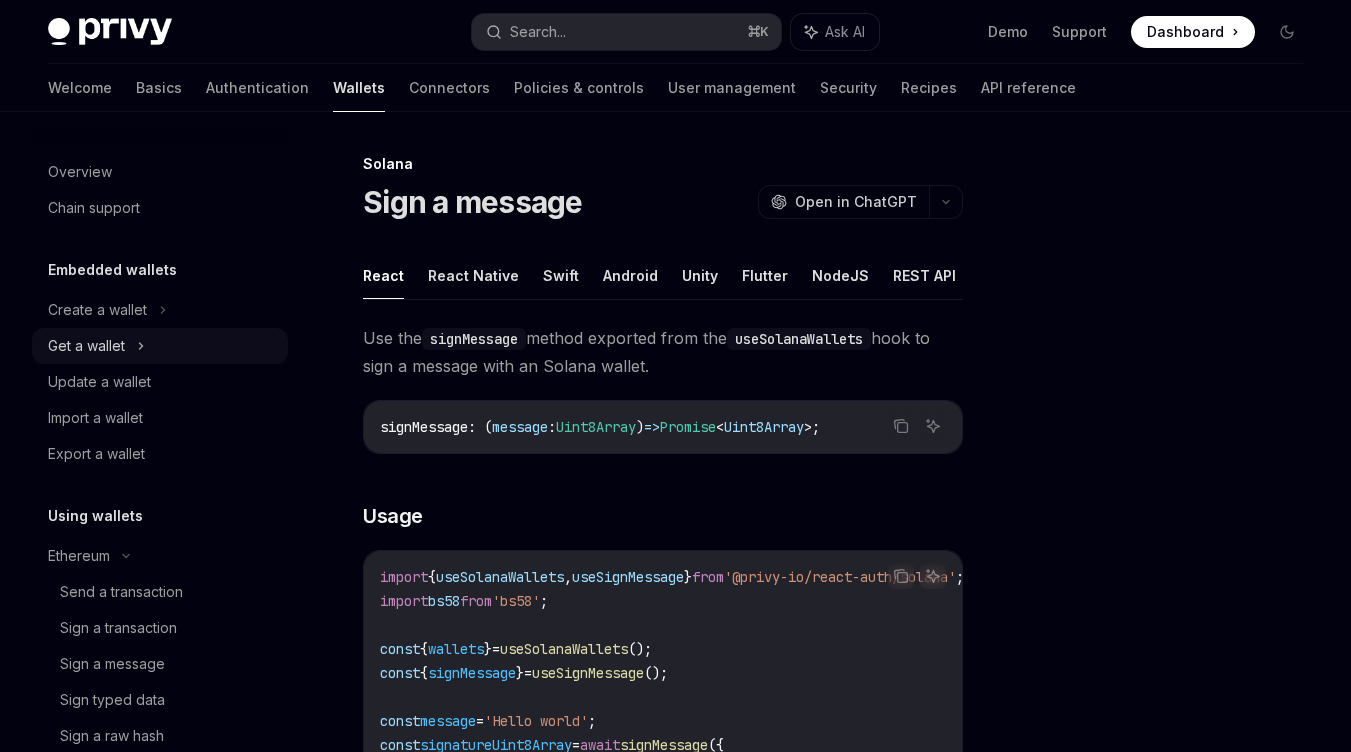 click on "Get a wallet" at bounding box center (160, 346) 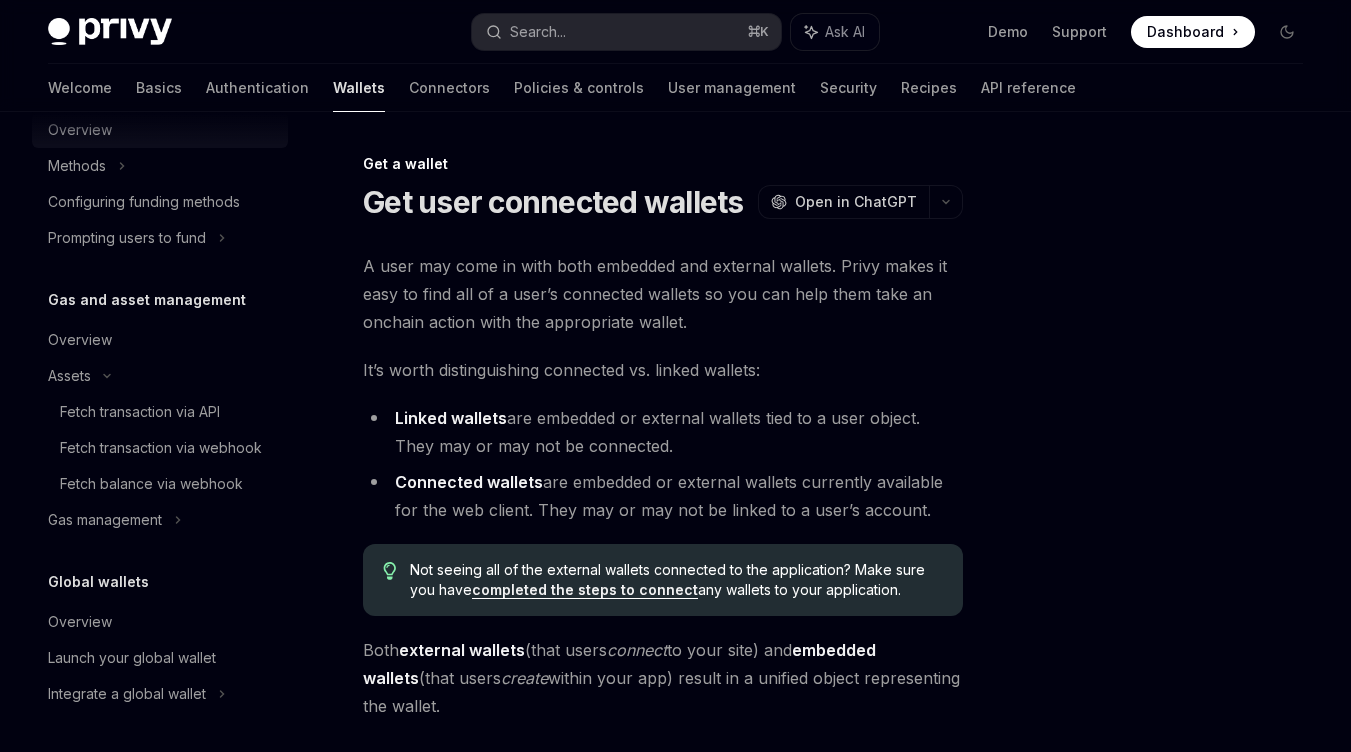 scroll, scrollTop: 1650, scrollLeft: 0, axis: vertical 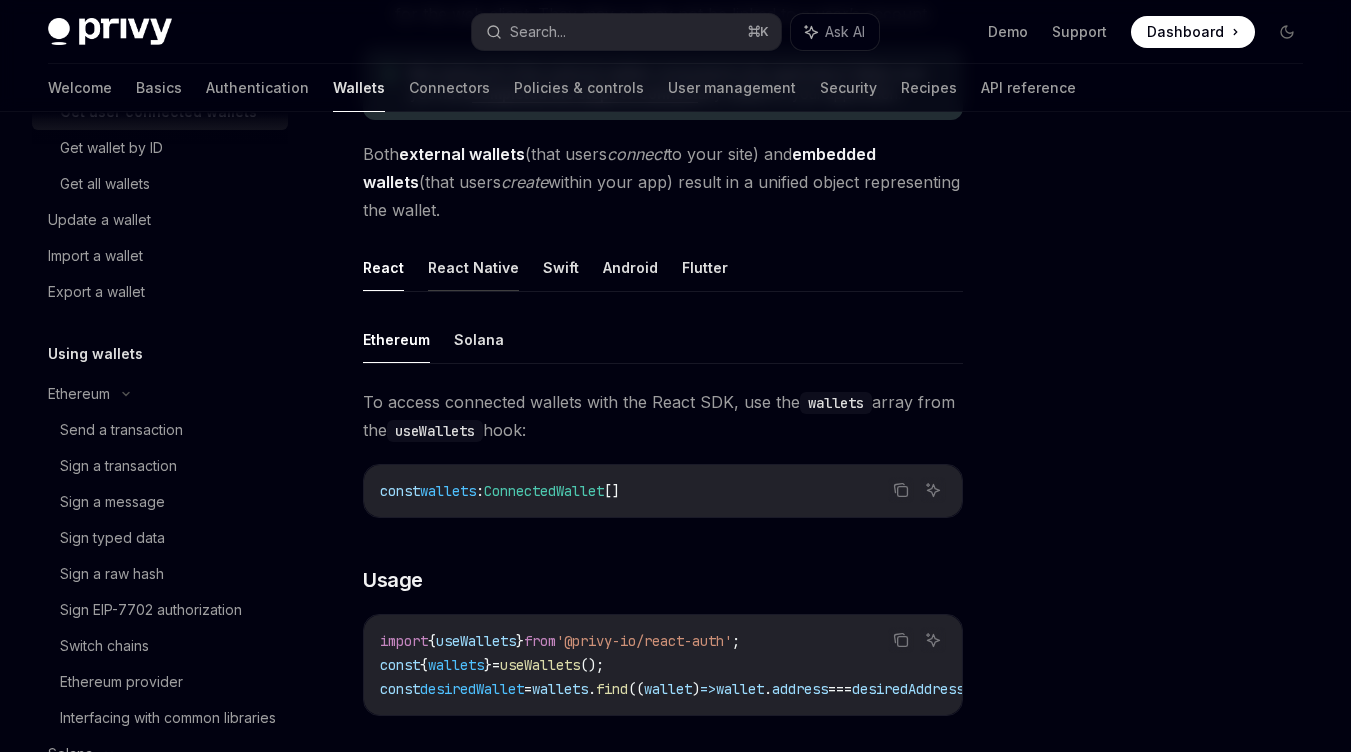 click on "React Native" at bounding box center [473, 267] 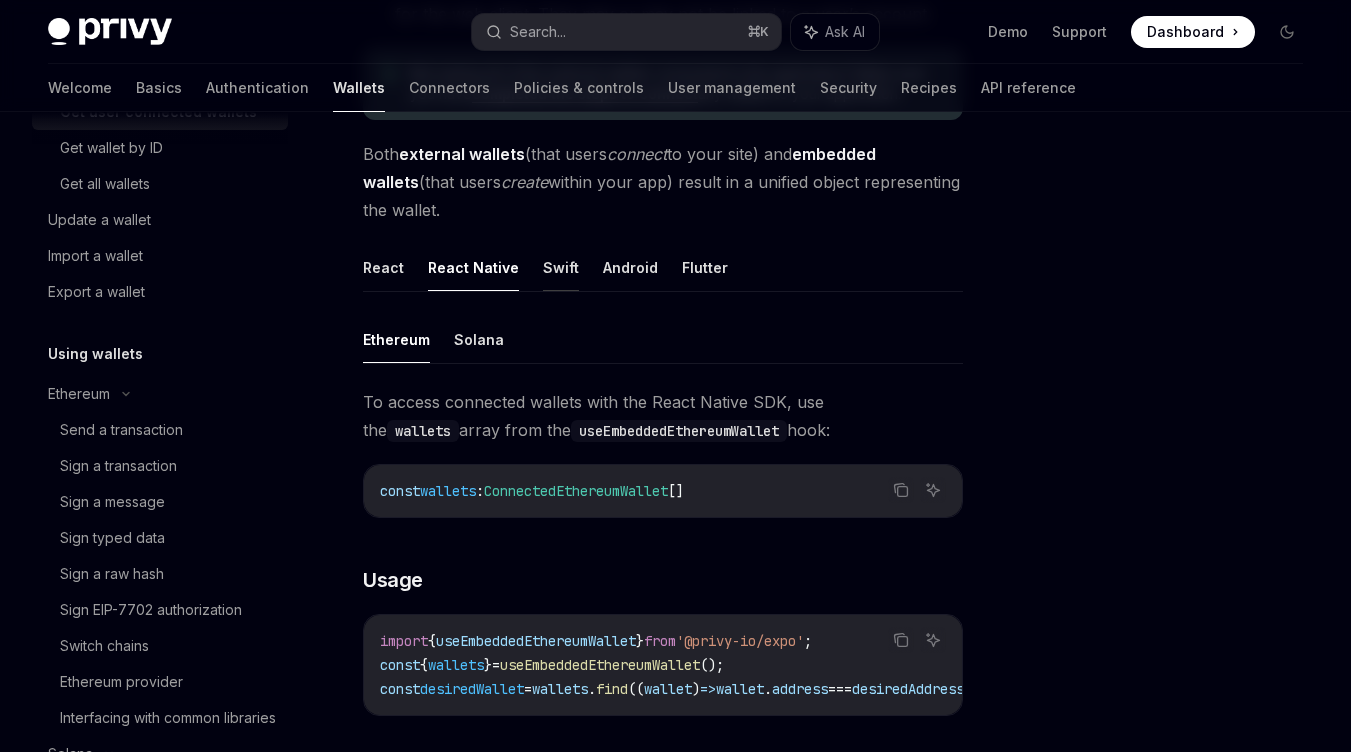 click on "Swift" at bounding box center [561, 267] 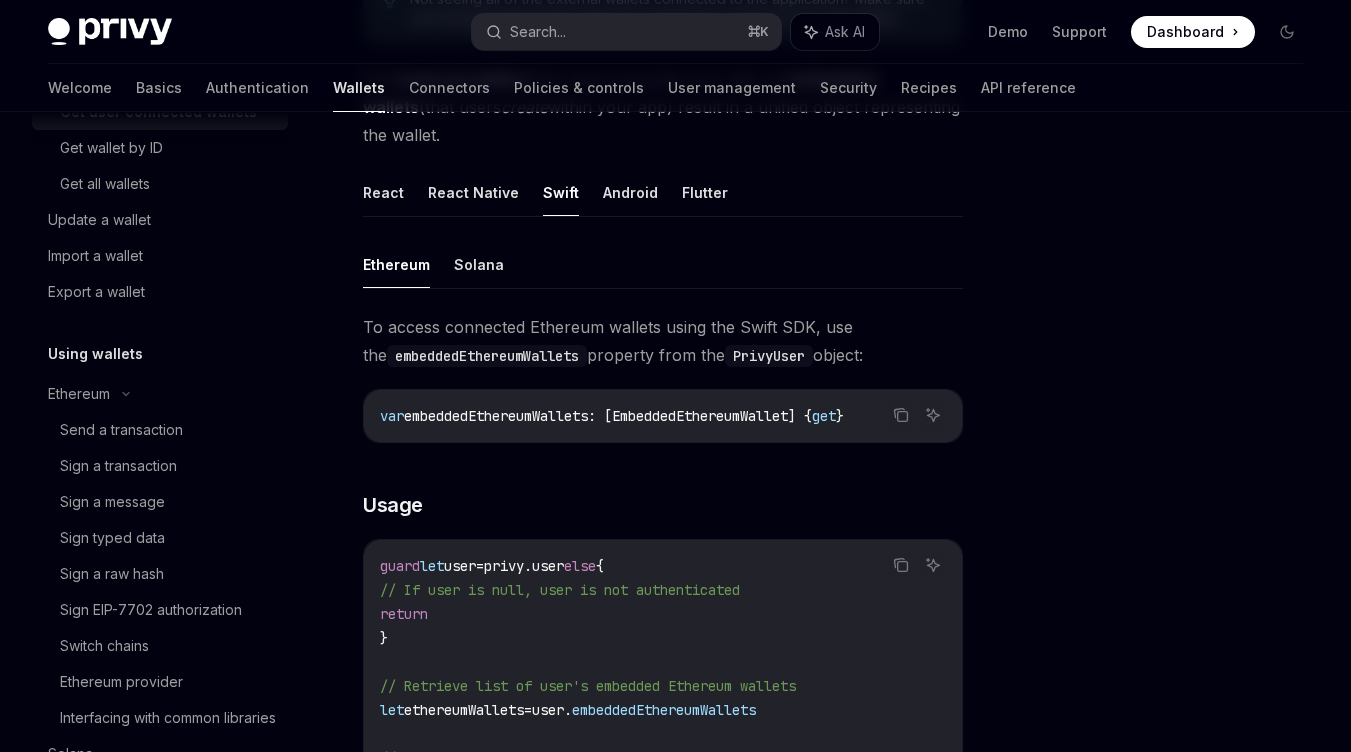 scroll, scrollTop: 616, scrollLeft: 0, axis: vertical 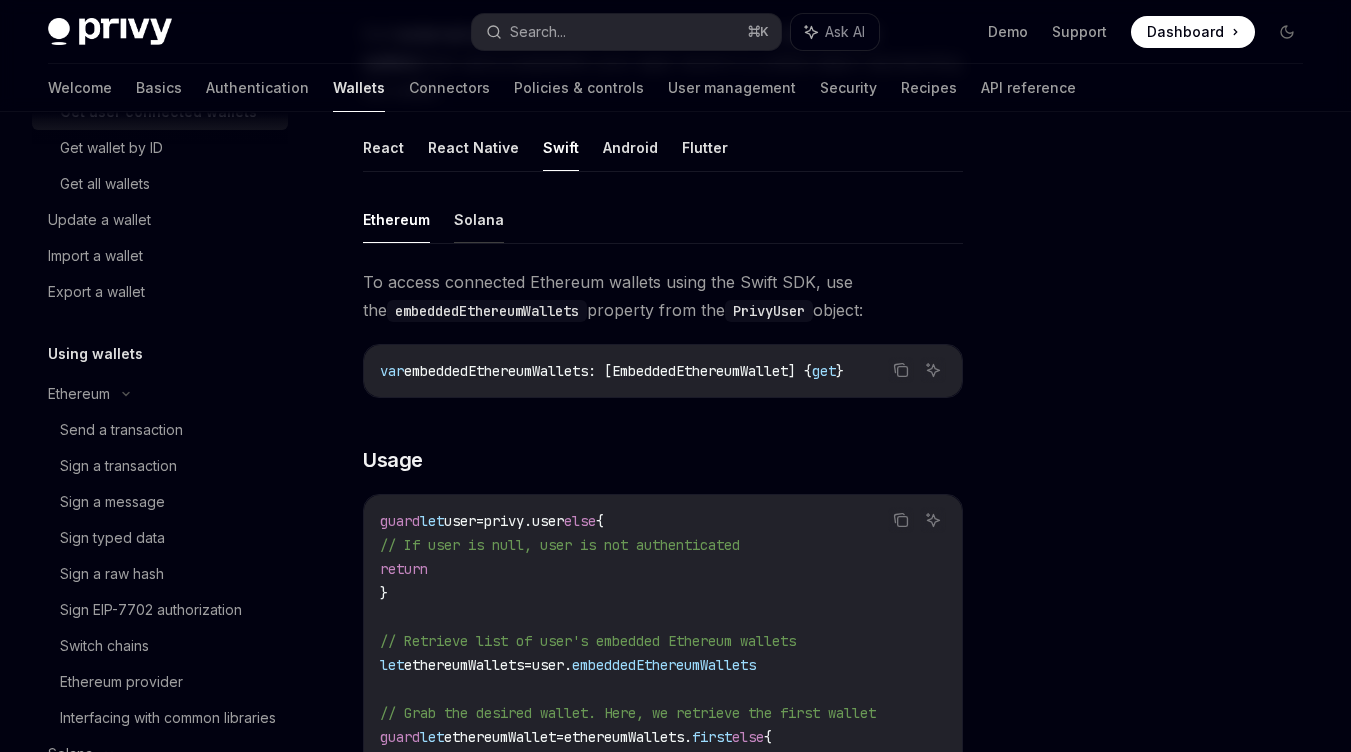 click on "Solana" at bounding box center [479, 219] 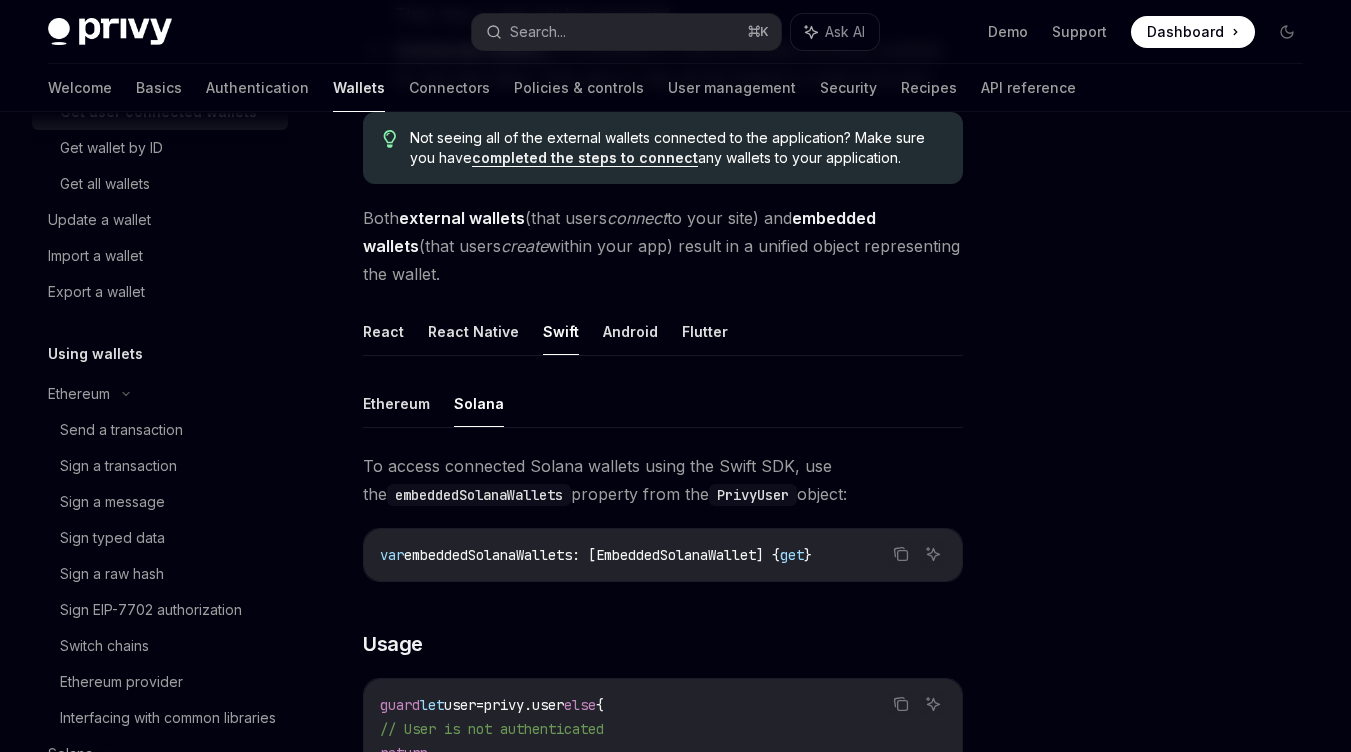 scroll, scrollTop: 337, scrollLeft: 0, axis: vertical 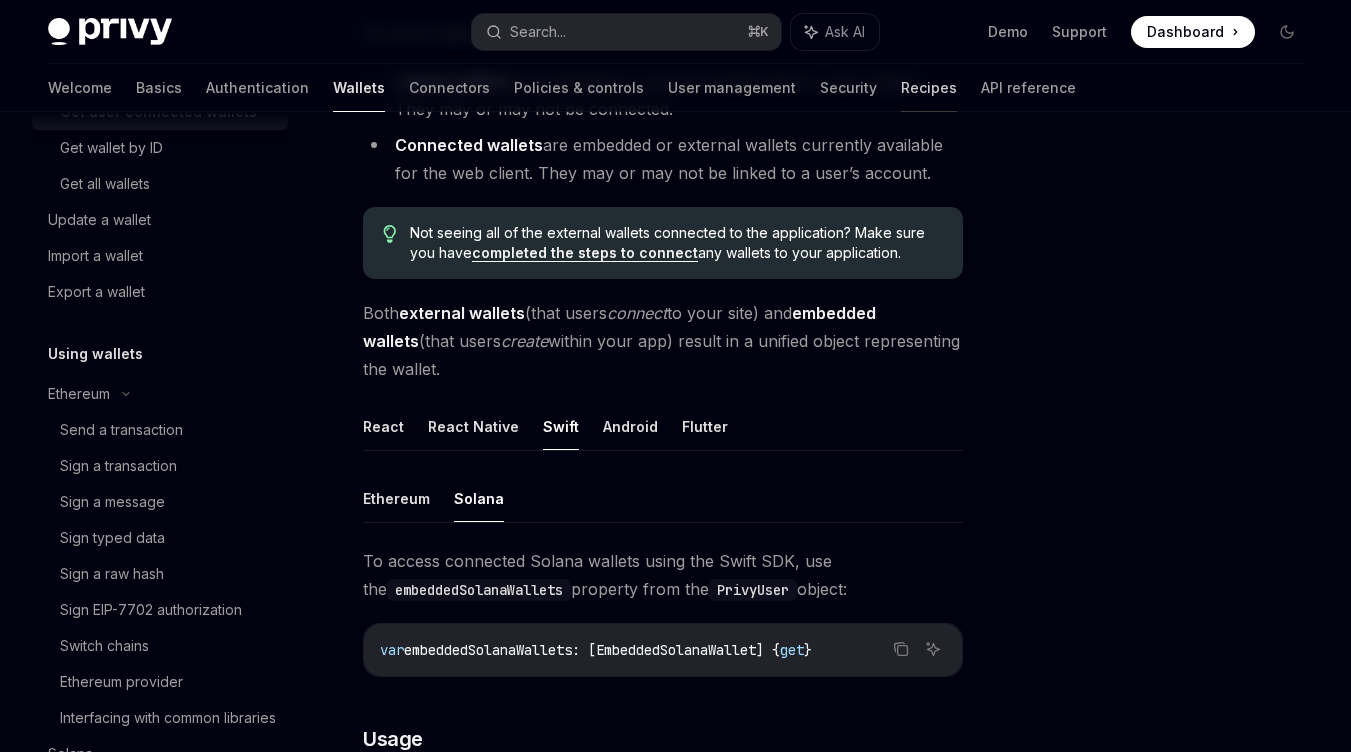 click on "Recipes" at bounding box center (929, 88) 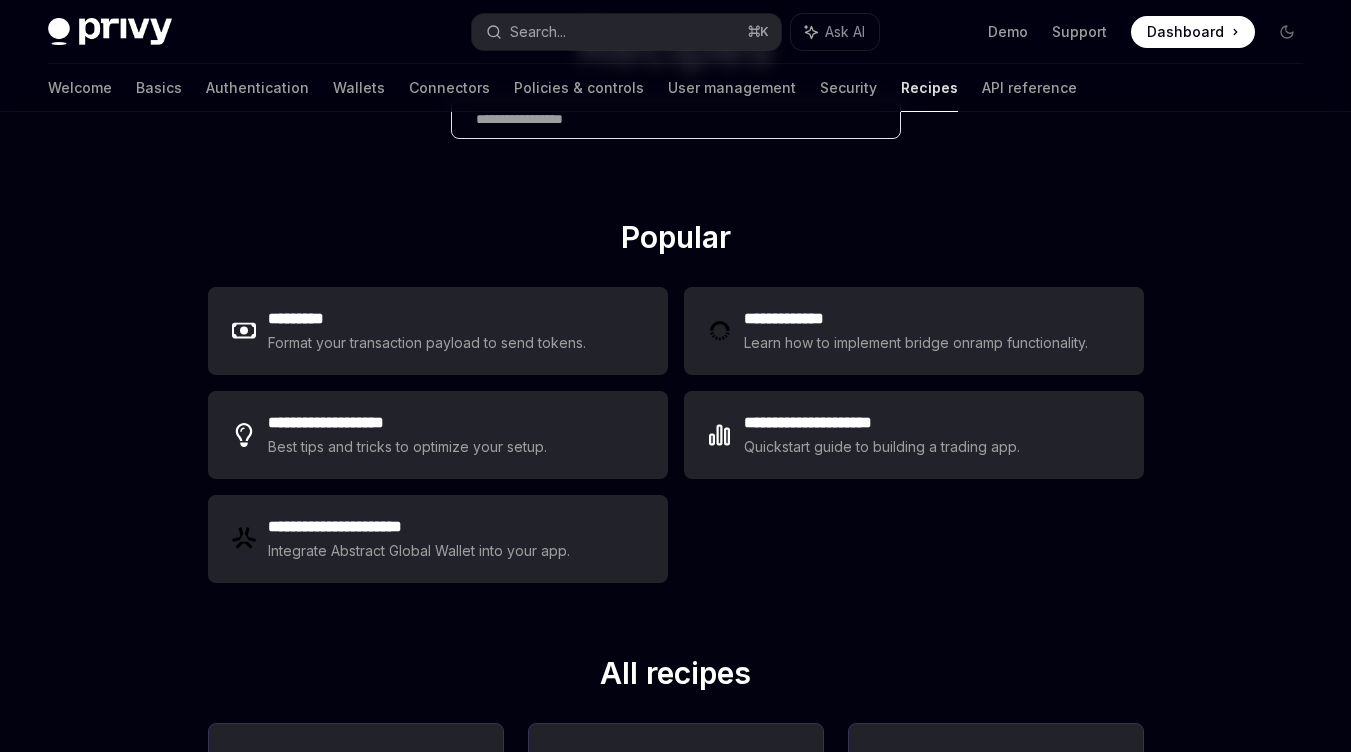 scroll, scrollTop: 180, scrollLeft: 0, axis: vertical 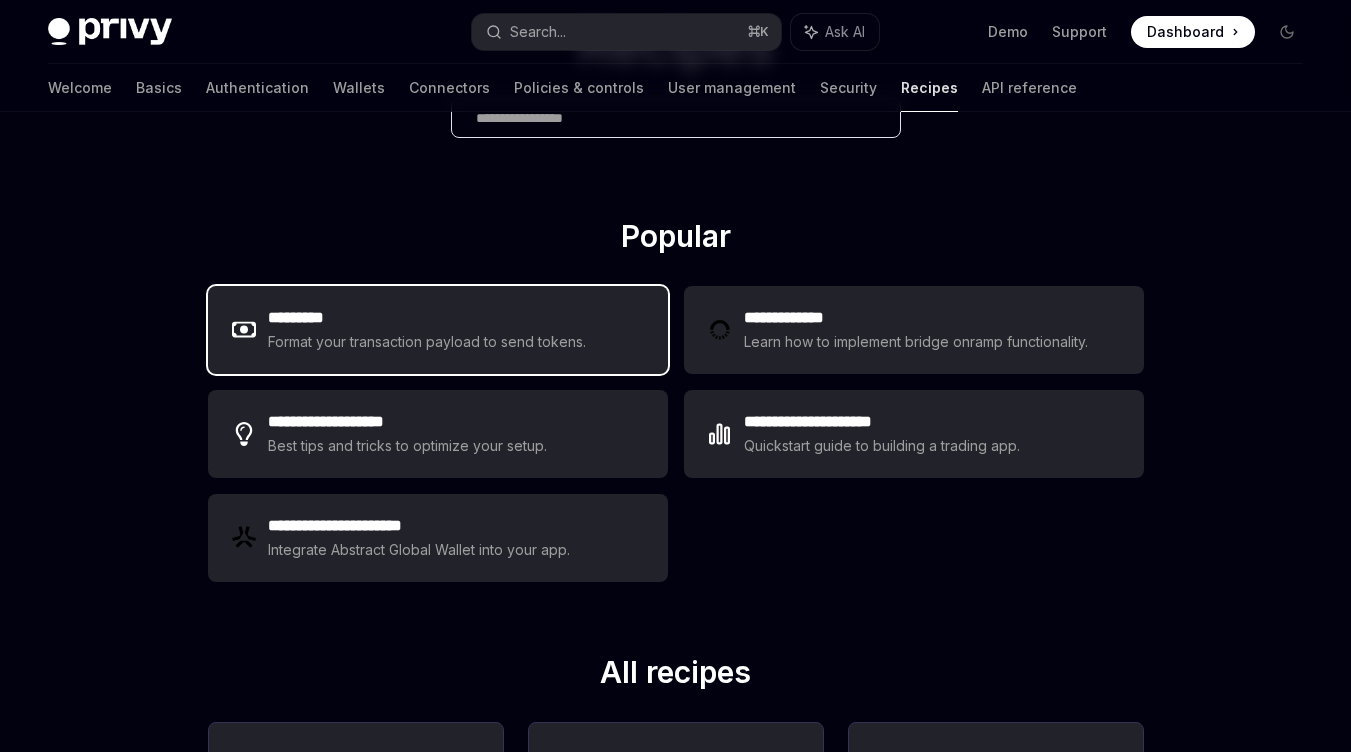 click on "Format your transaction payload to send tokens." at bounding box center [427, 342] 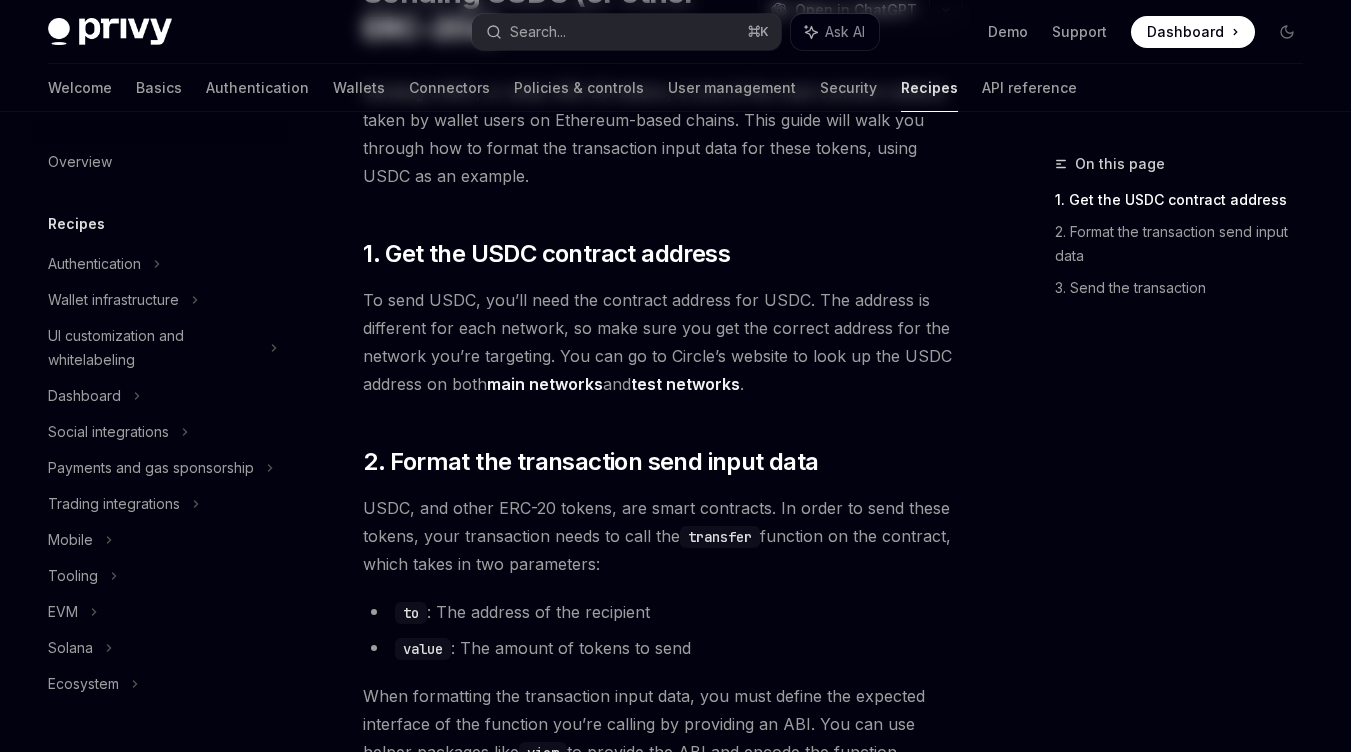 scroll, scrollTop: 0, scrollLeft: 0, axis: both 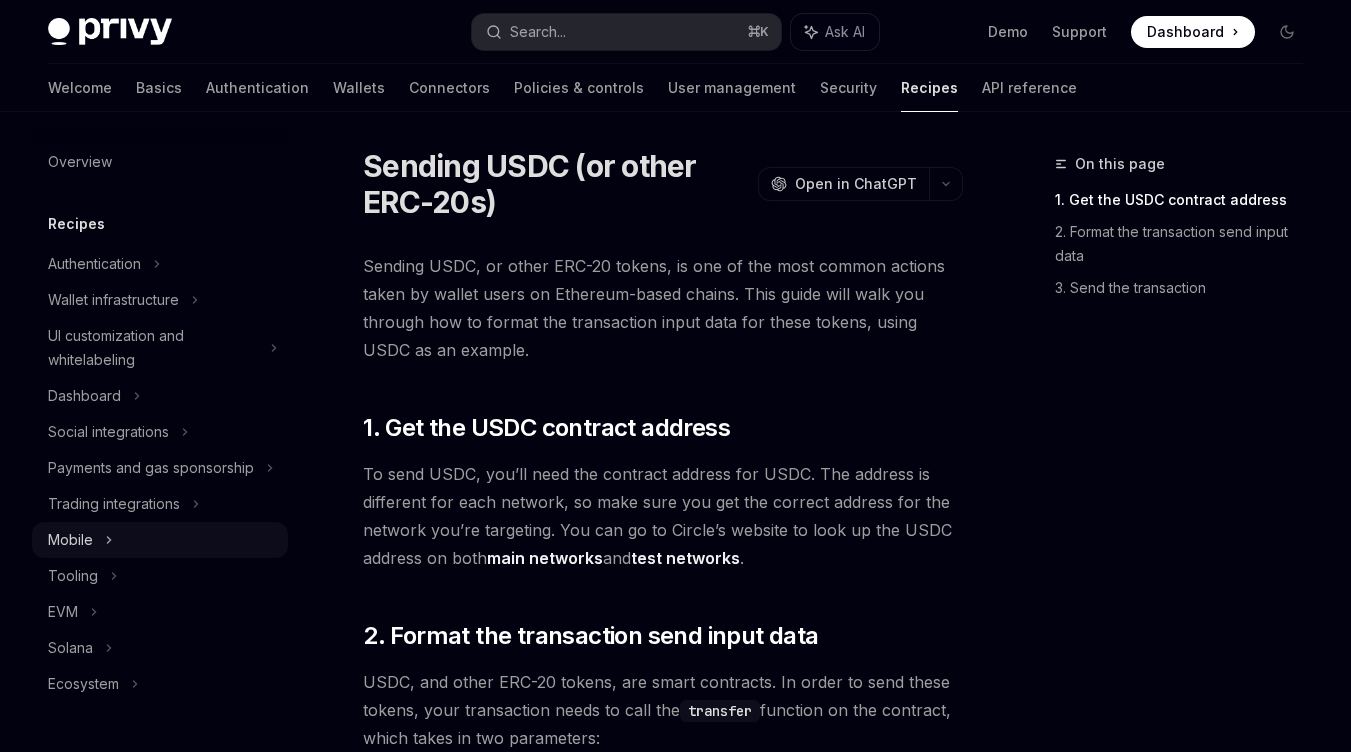 click 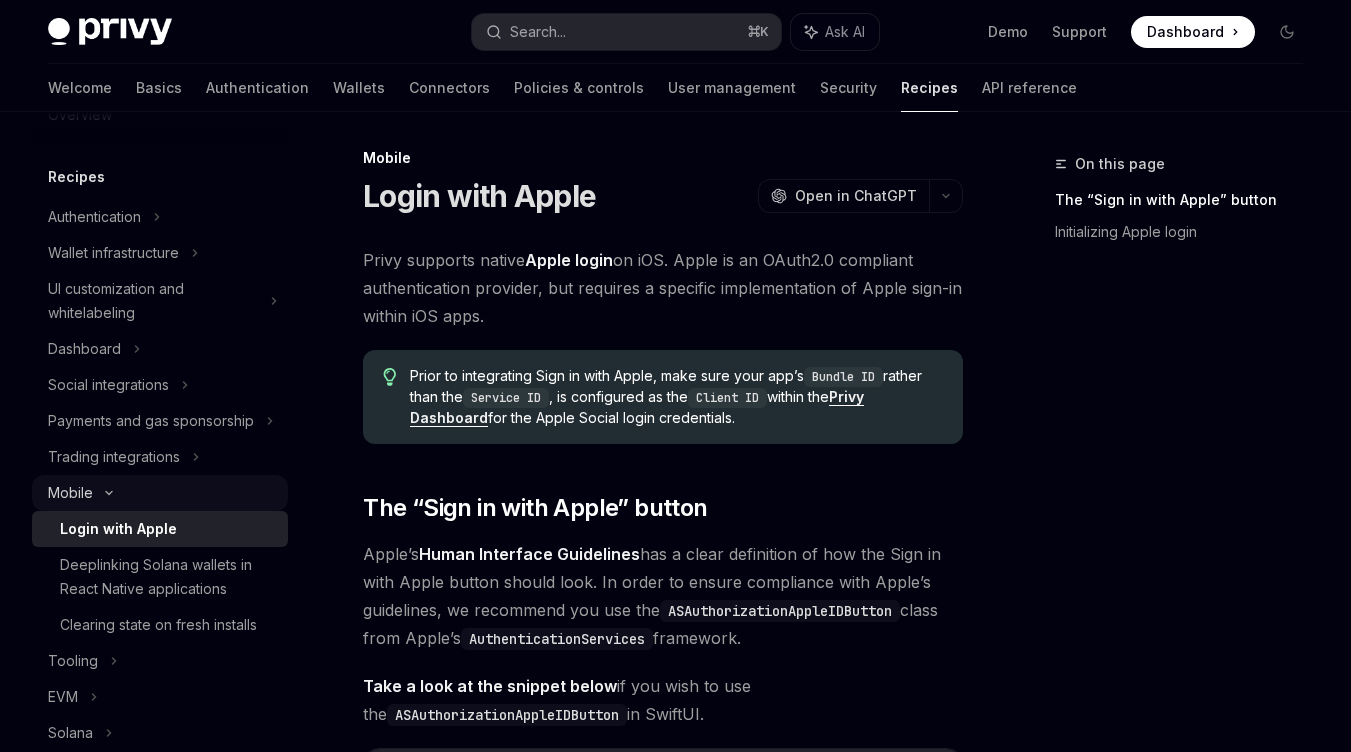 scroll, scrollTop: 95, scrollLeft: 0, axis: vertical 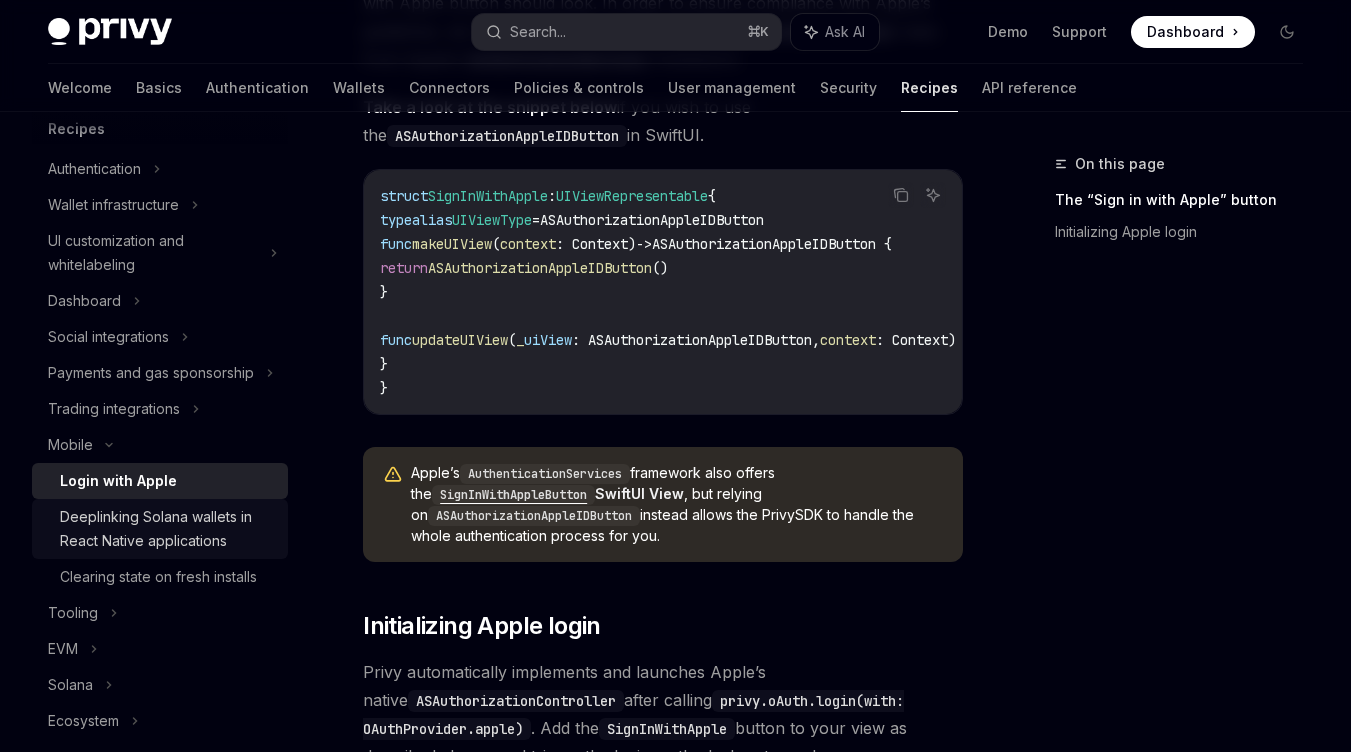 click on "Deeplinking Solana wallets in React Native applications" at bounding box center (168, 529) 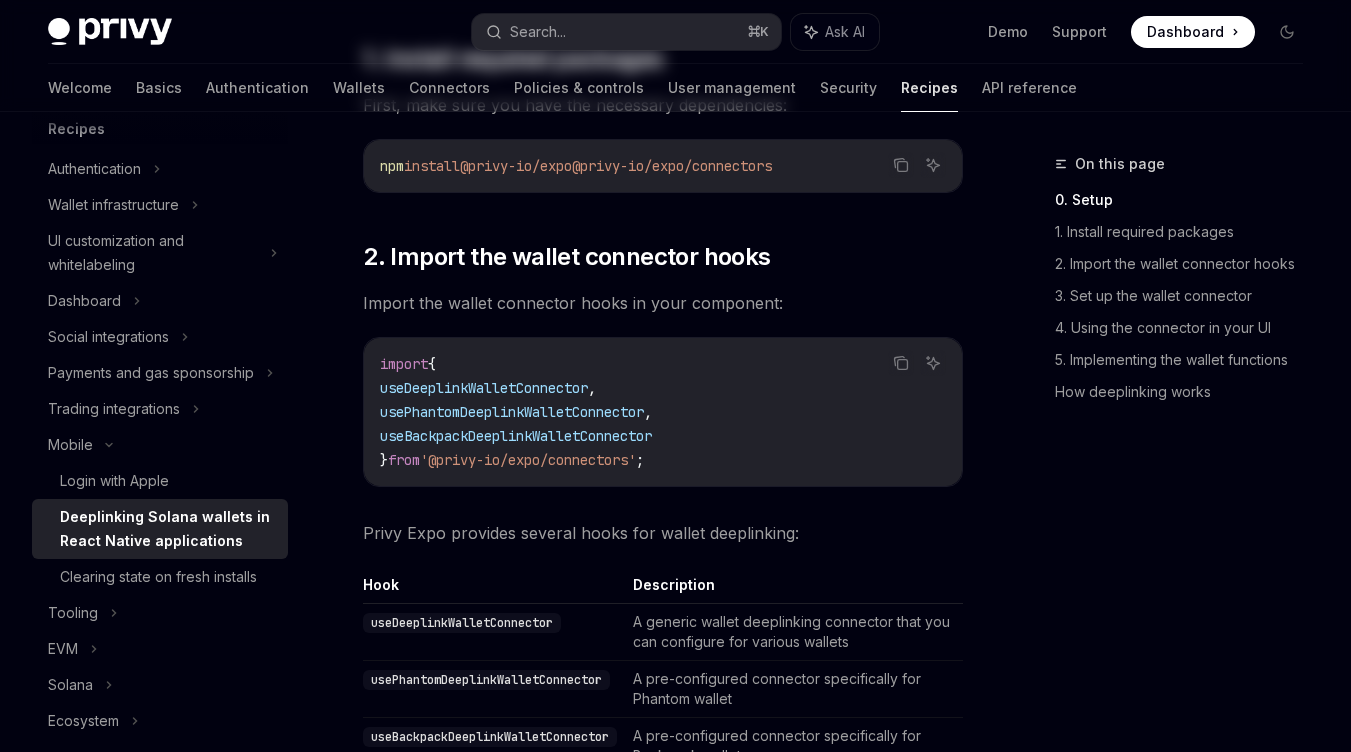 scroll, scrollTop: 0, scrollLeft: 0, axis: both 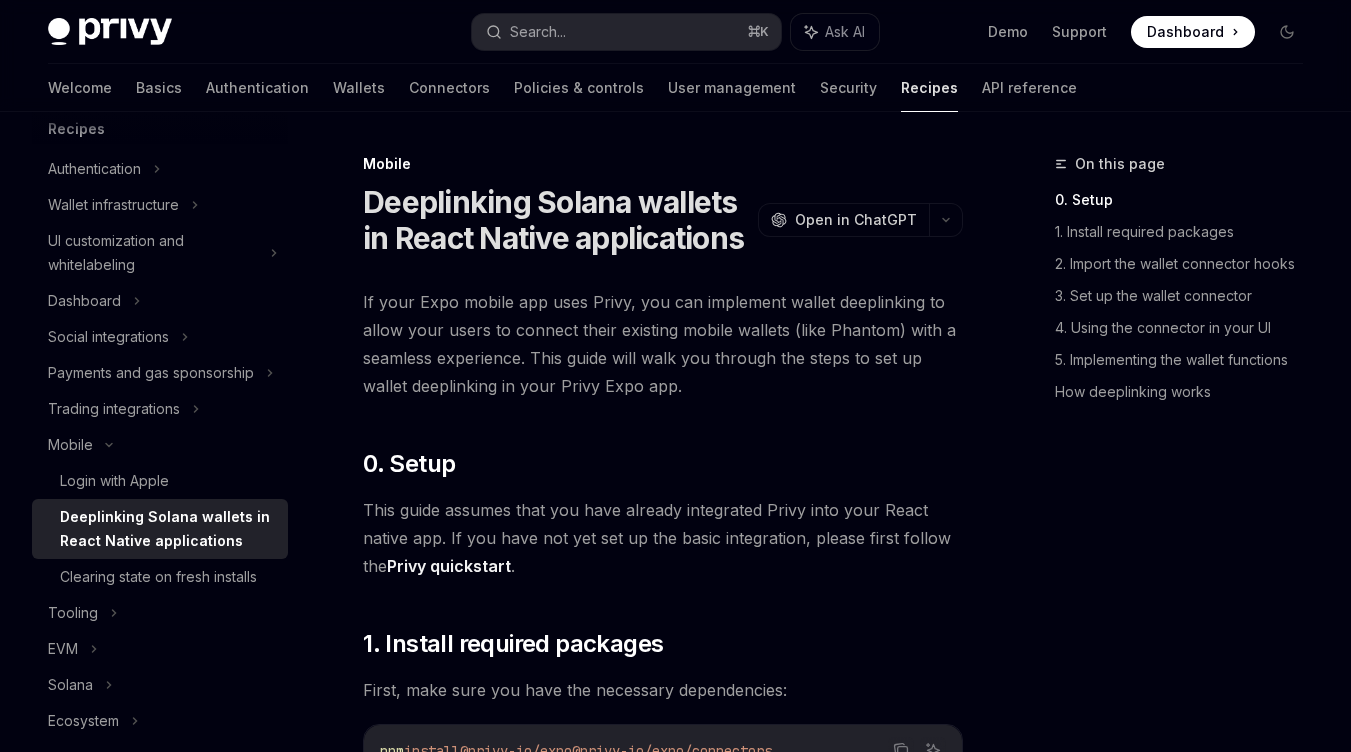 click at bounding box center [160, 128] 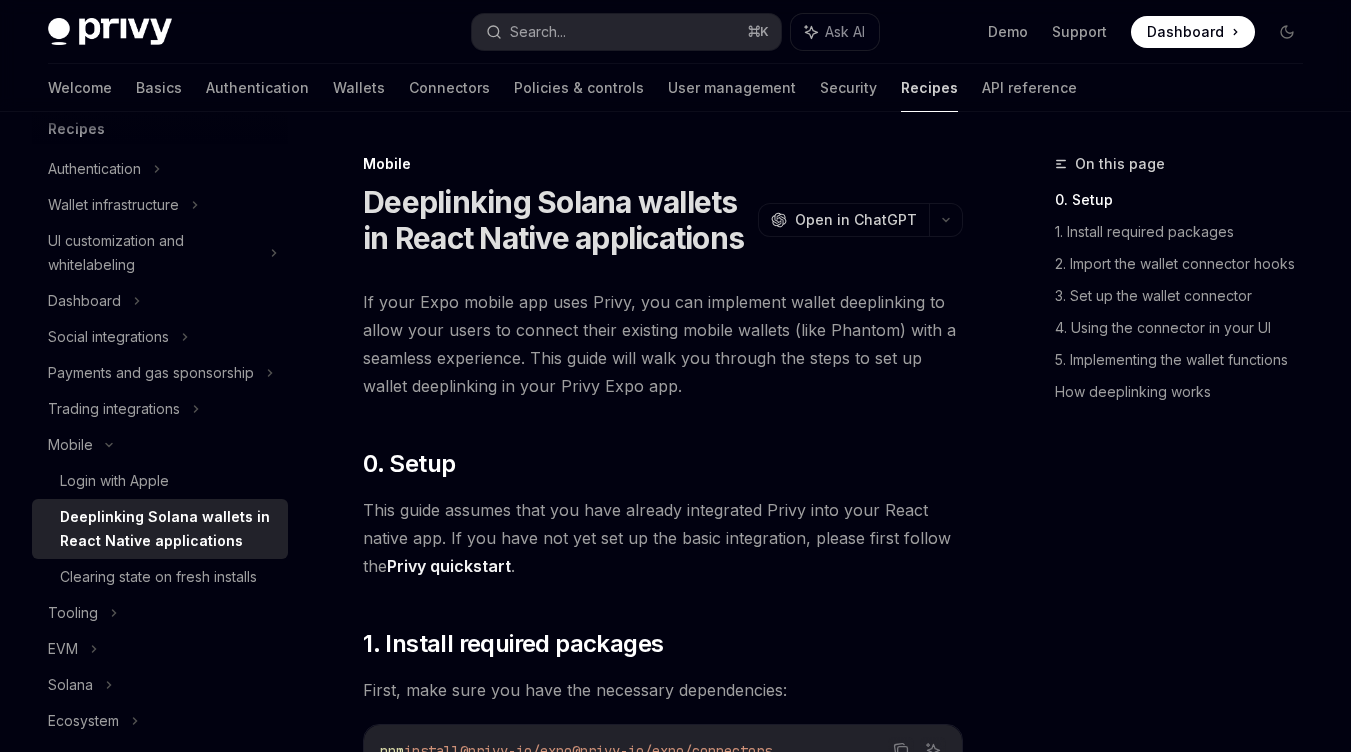 click on "Recipes" at bounding box center [929, 88] 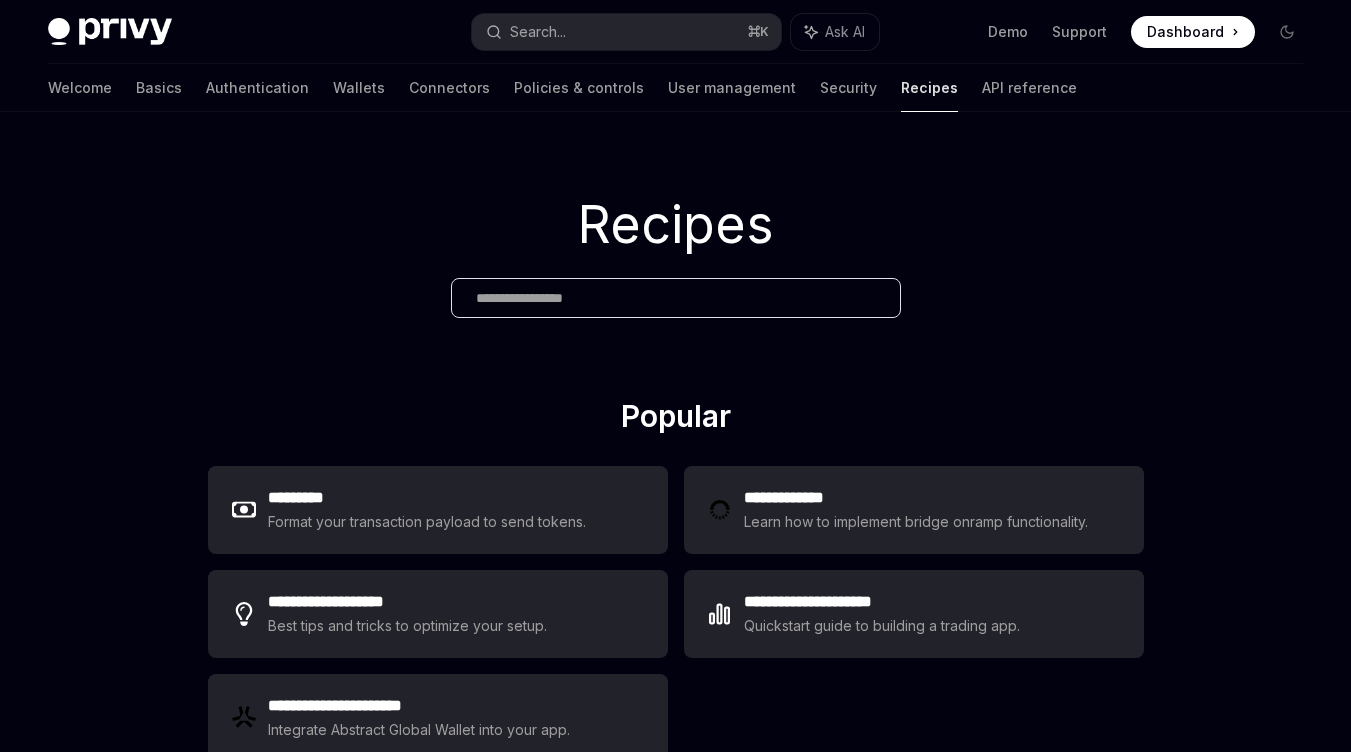type on "*" 